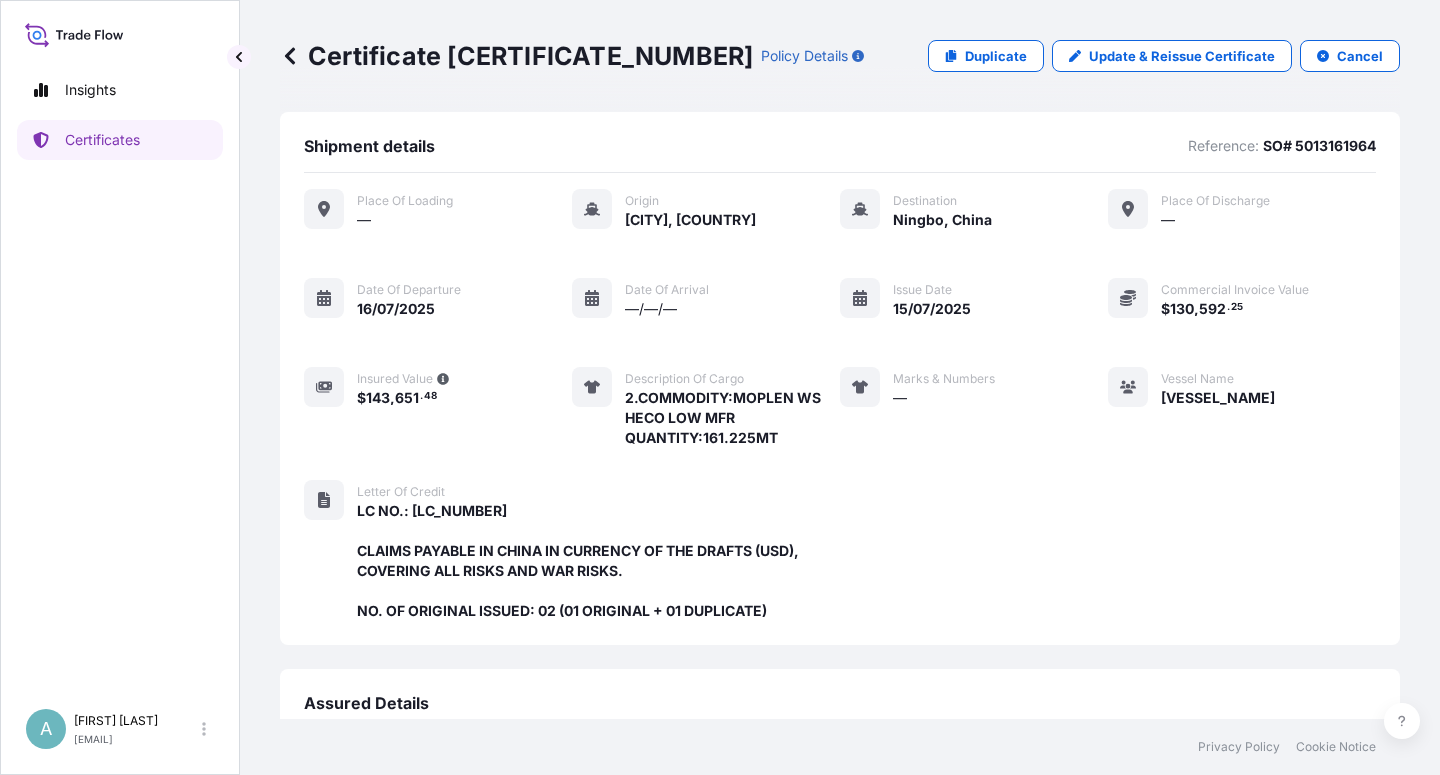 scroll, scrollTop: 0, scrollLeft: 0, axis: both 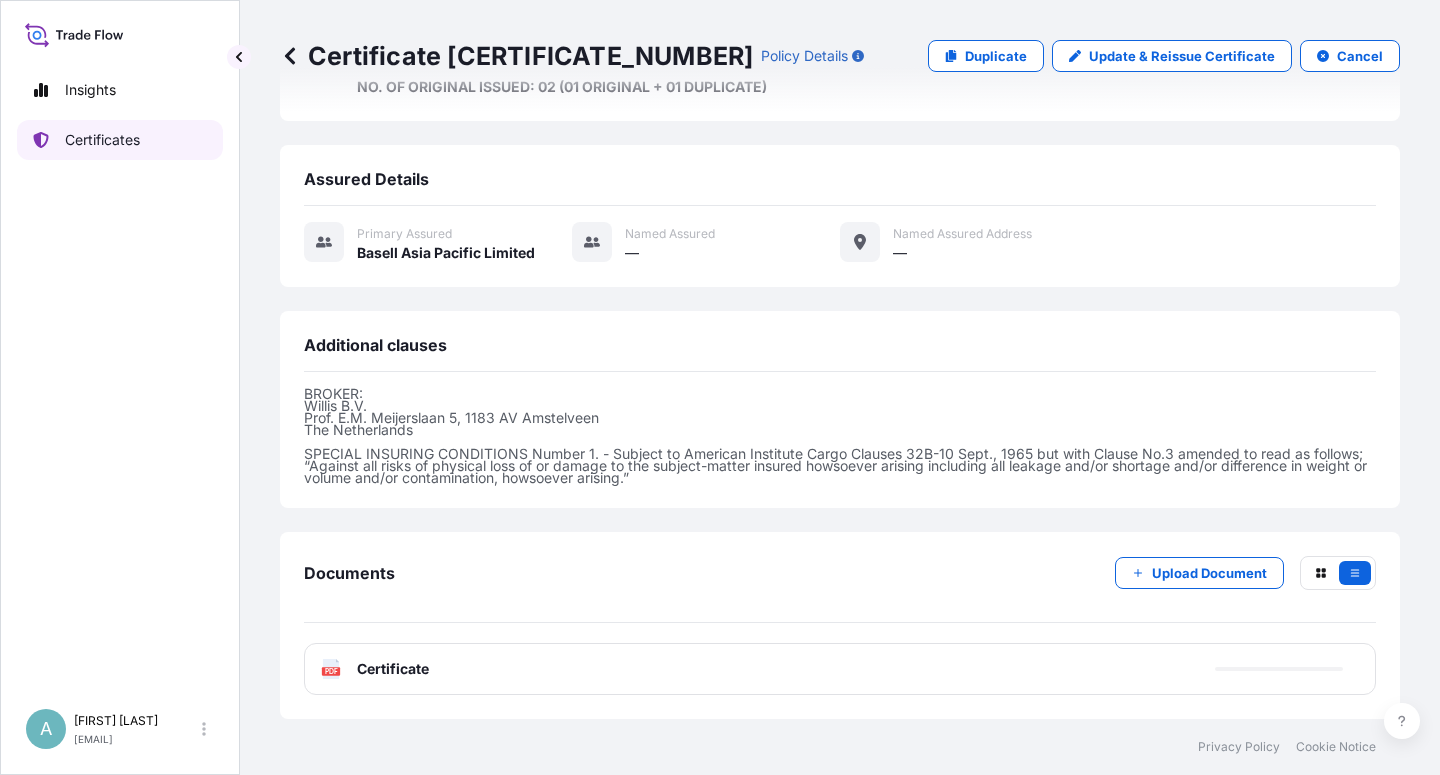 click on "Certificates" at bounding box center (120, 140) 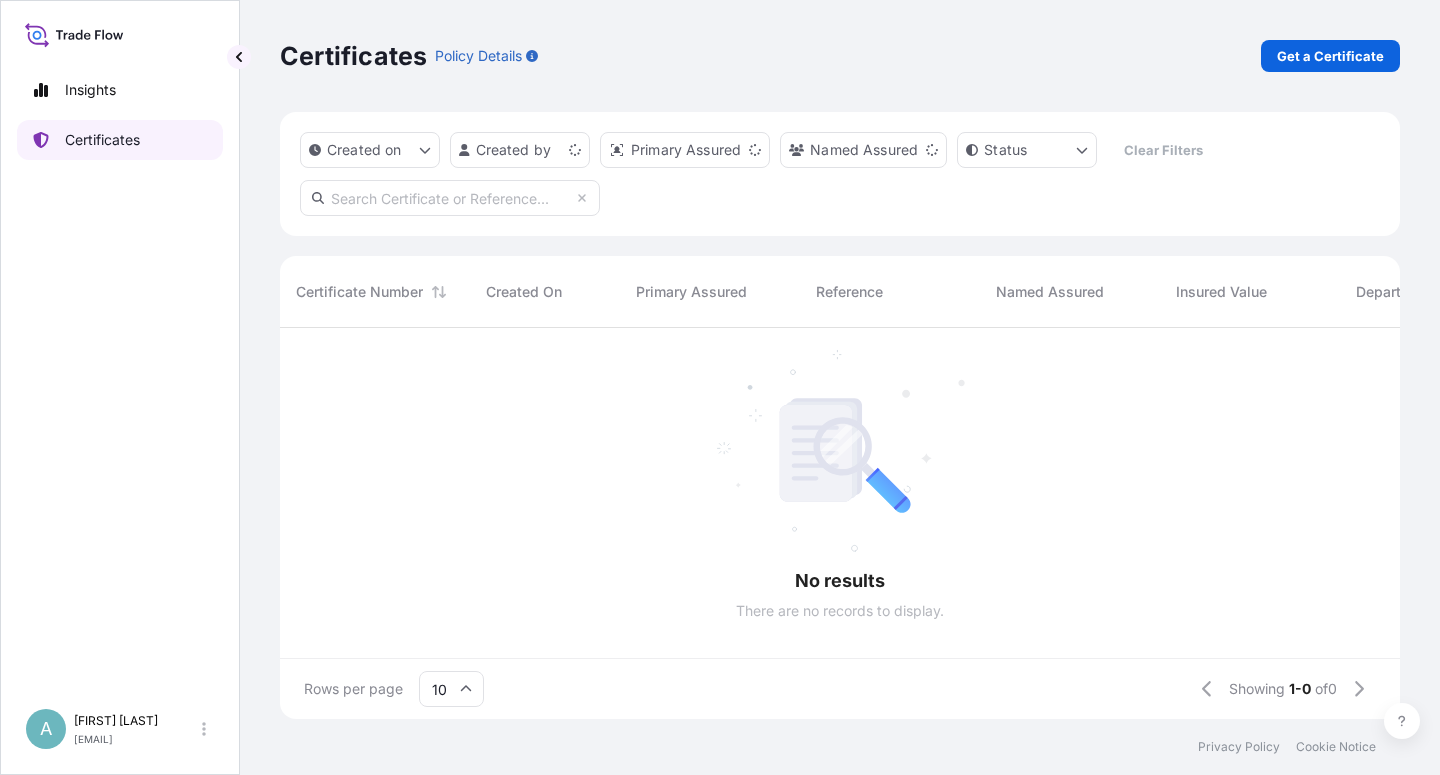 scroll, scrollTop: 0, scrollLeft: 0, axis: both 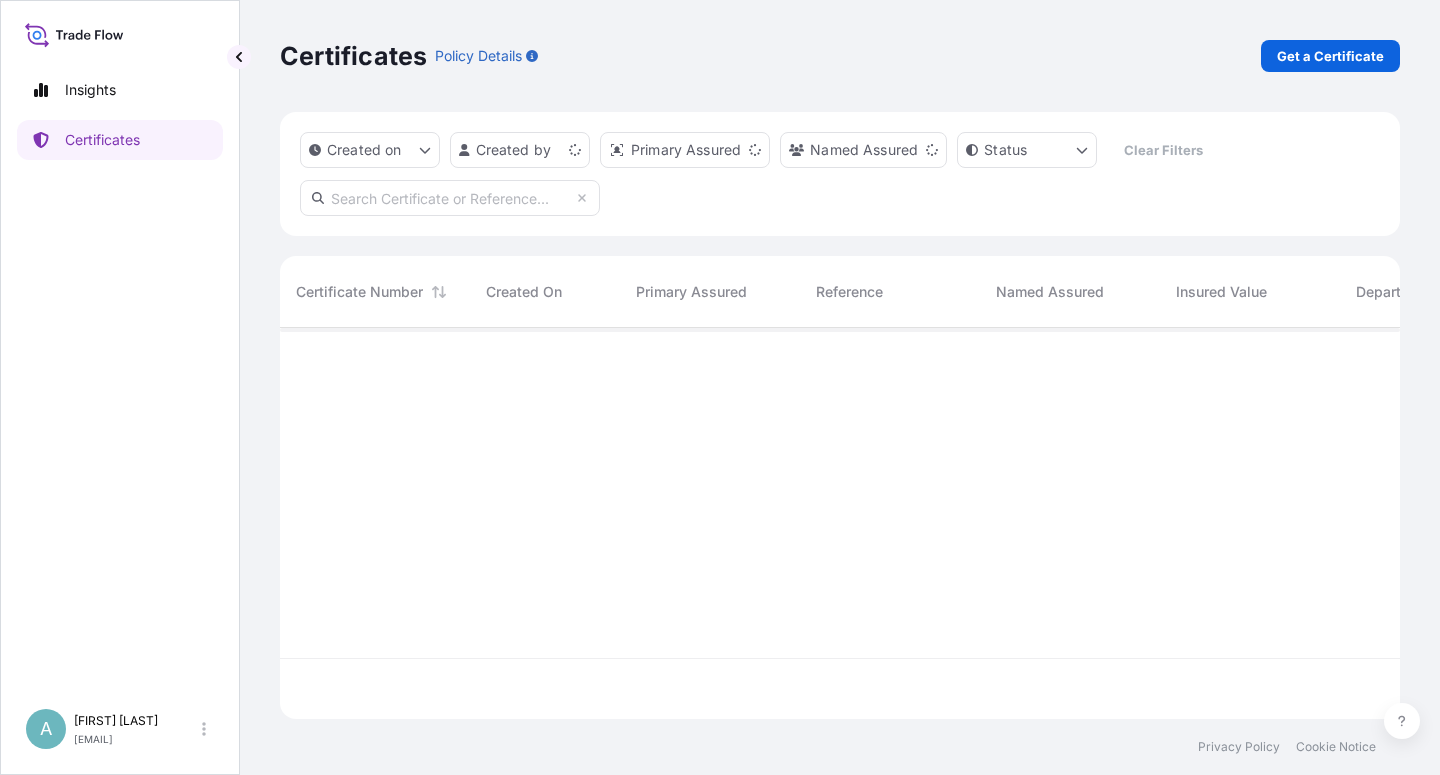click at bounding box center [450, 198] 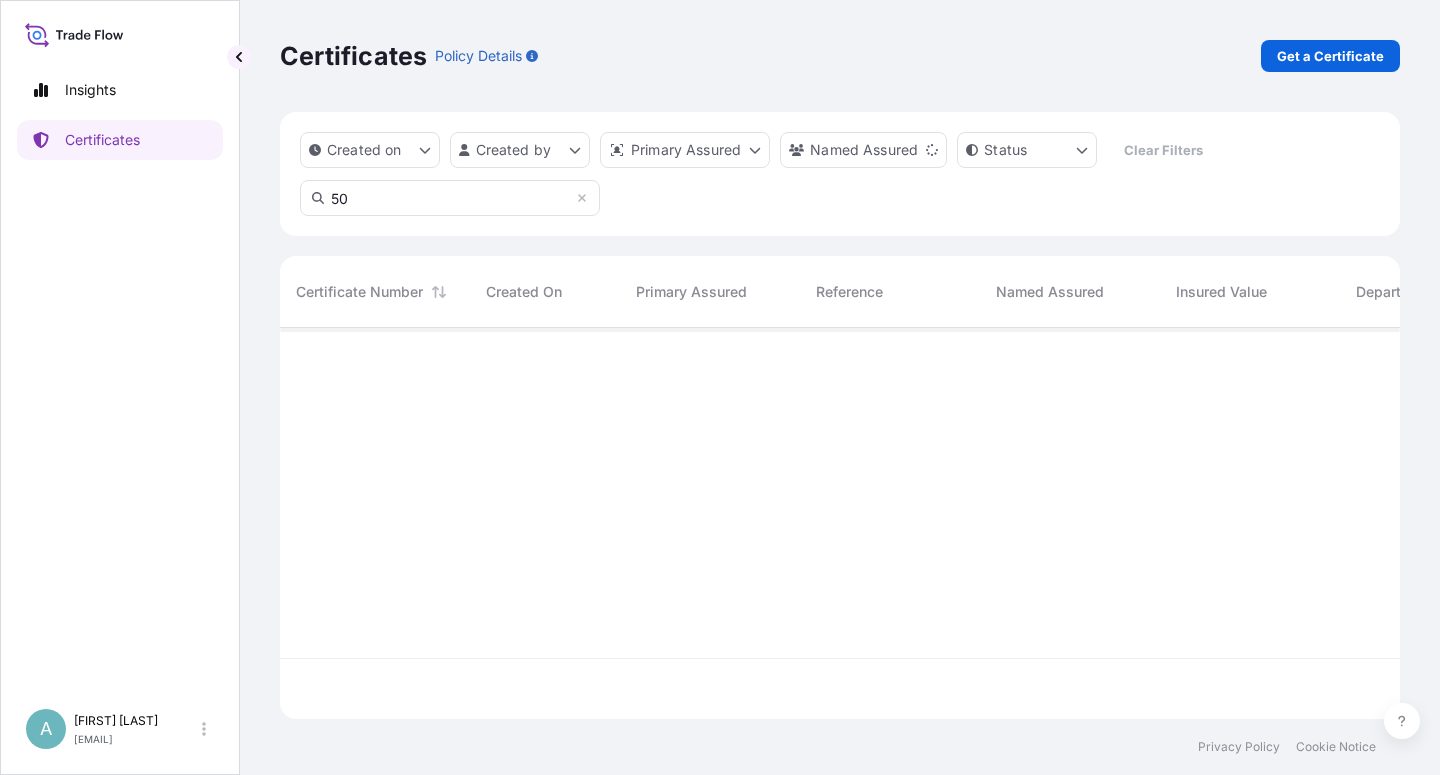 type on "5" 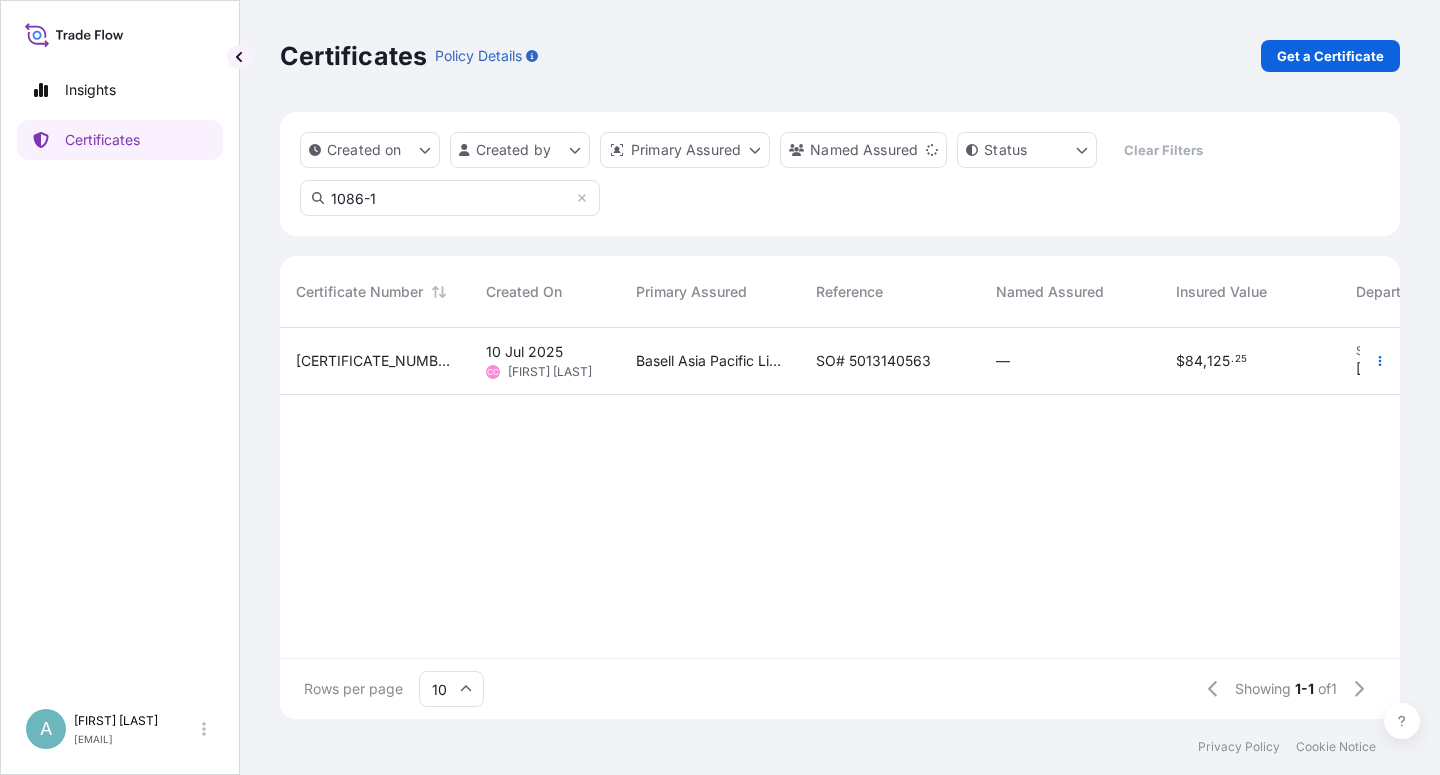 type on "1086-1" 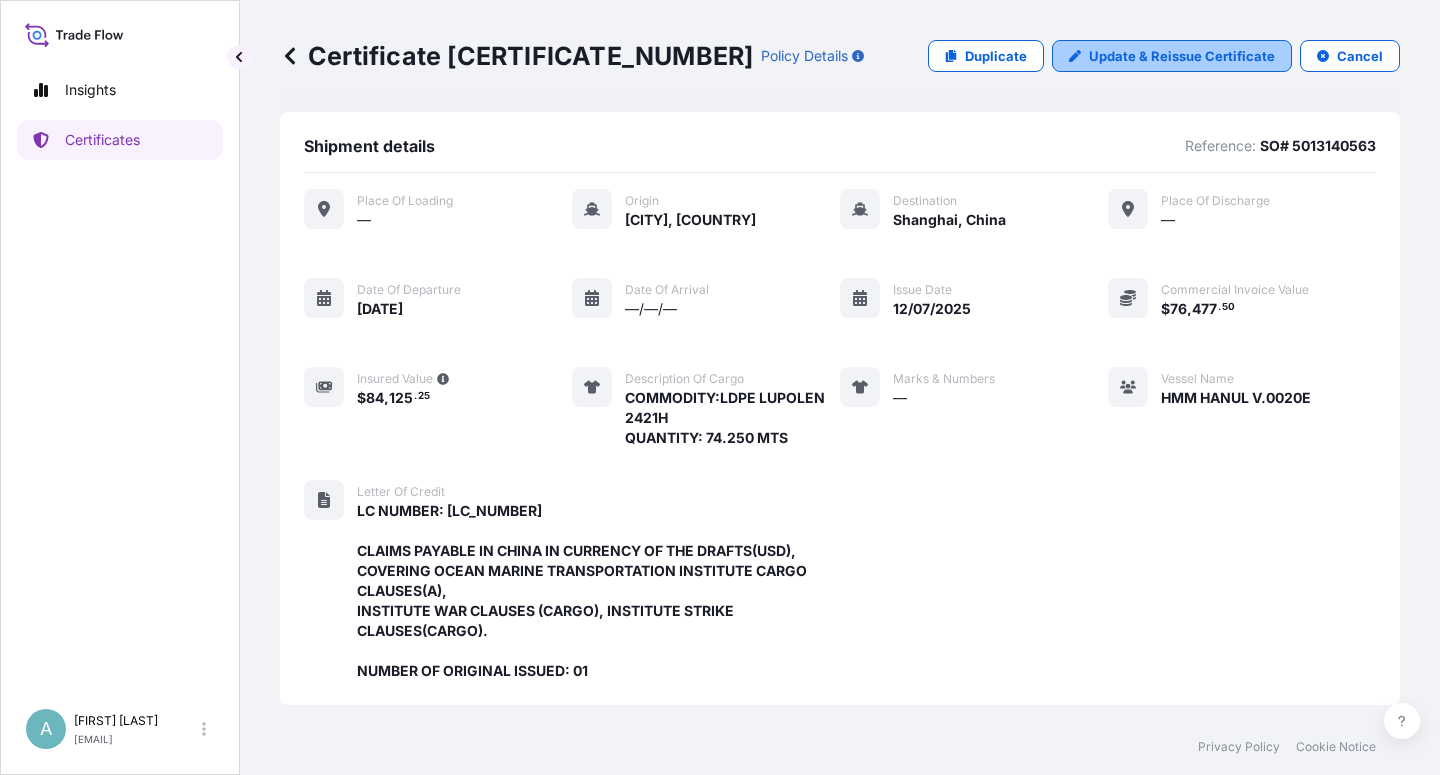click on "Update & Reissue Certificate" at bounding box center (1182, 56) 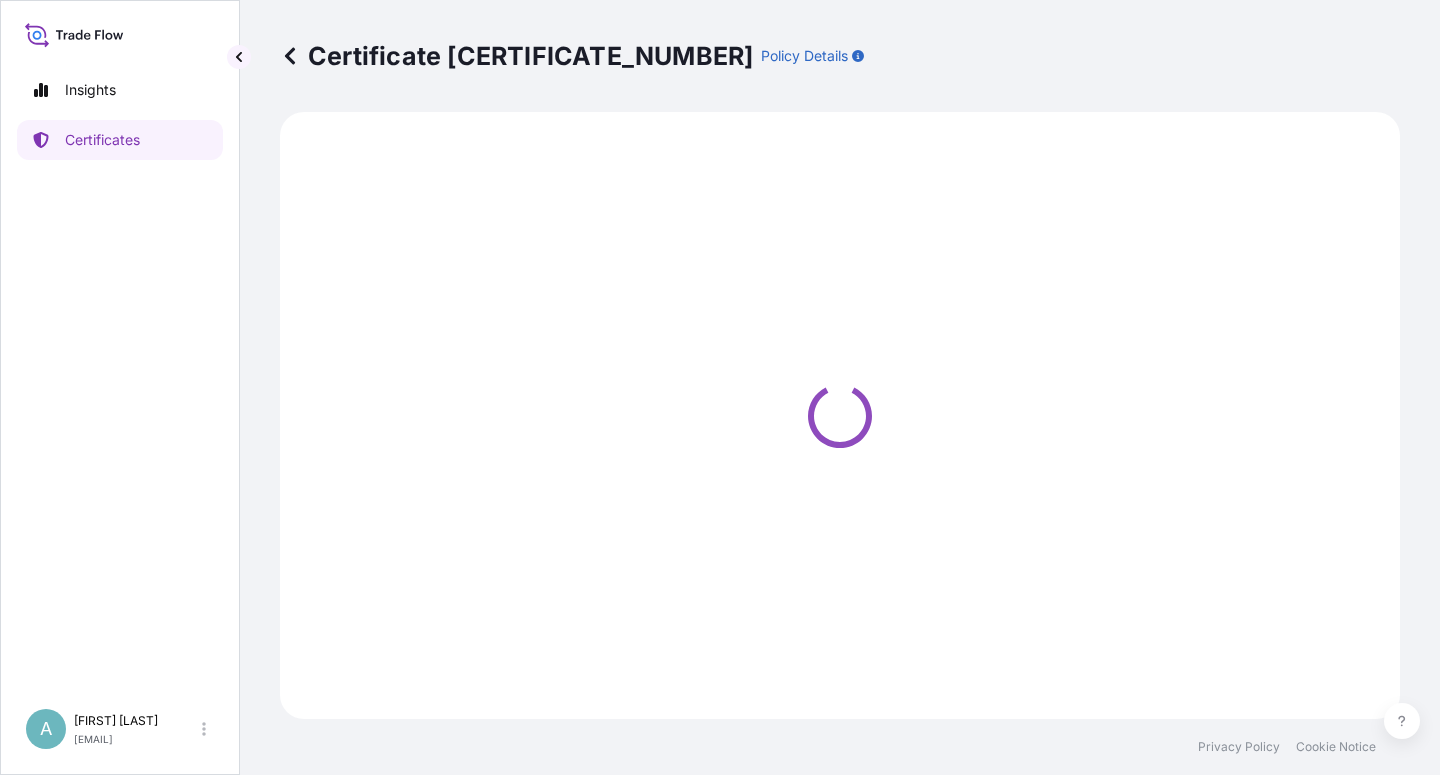 select on "Sea" 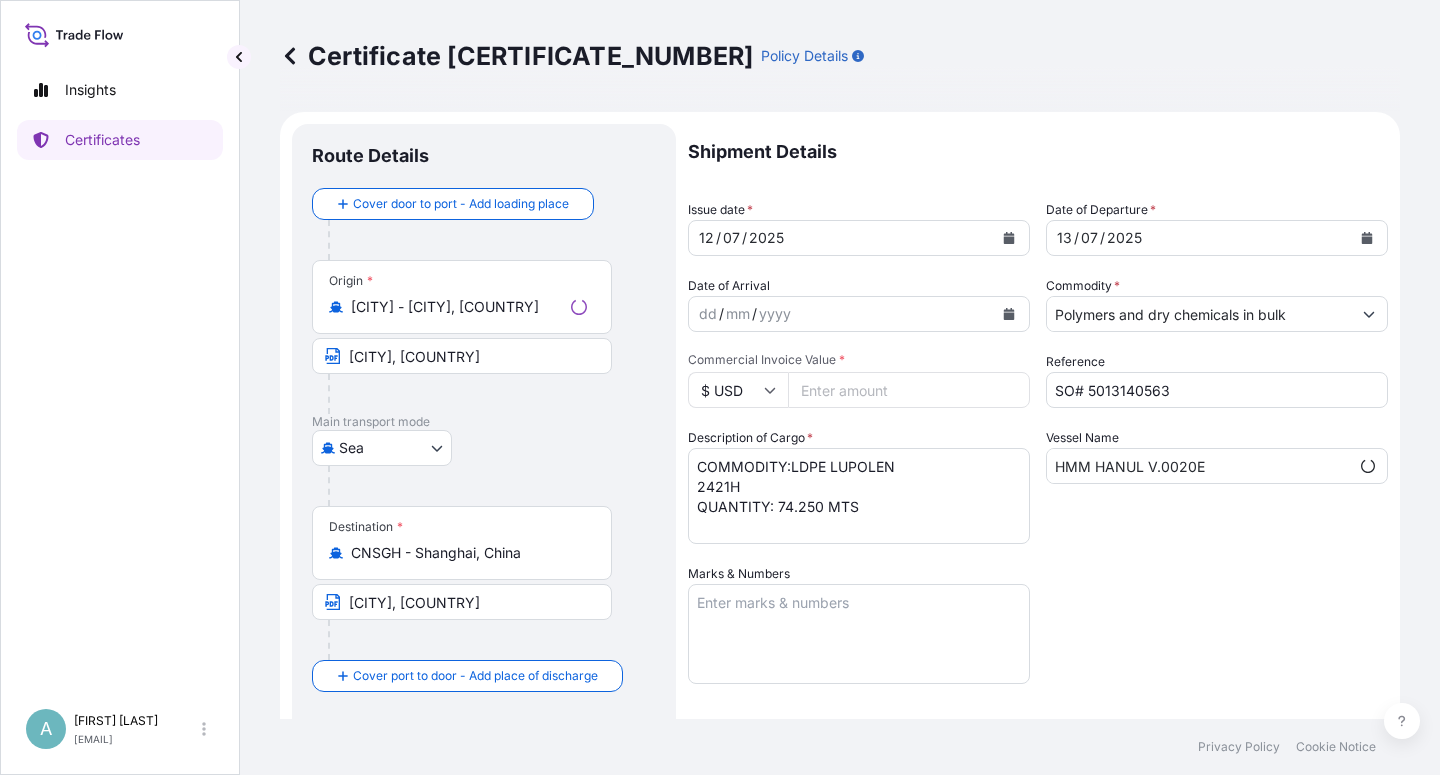 select on "32034" 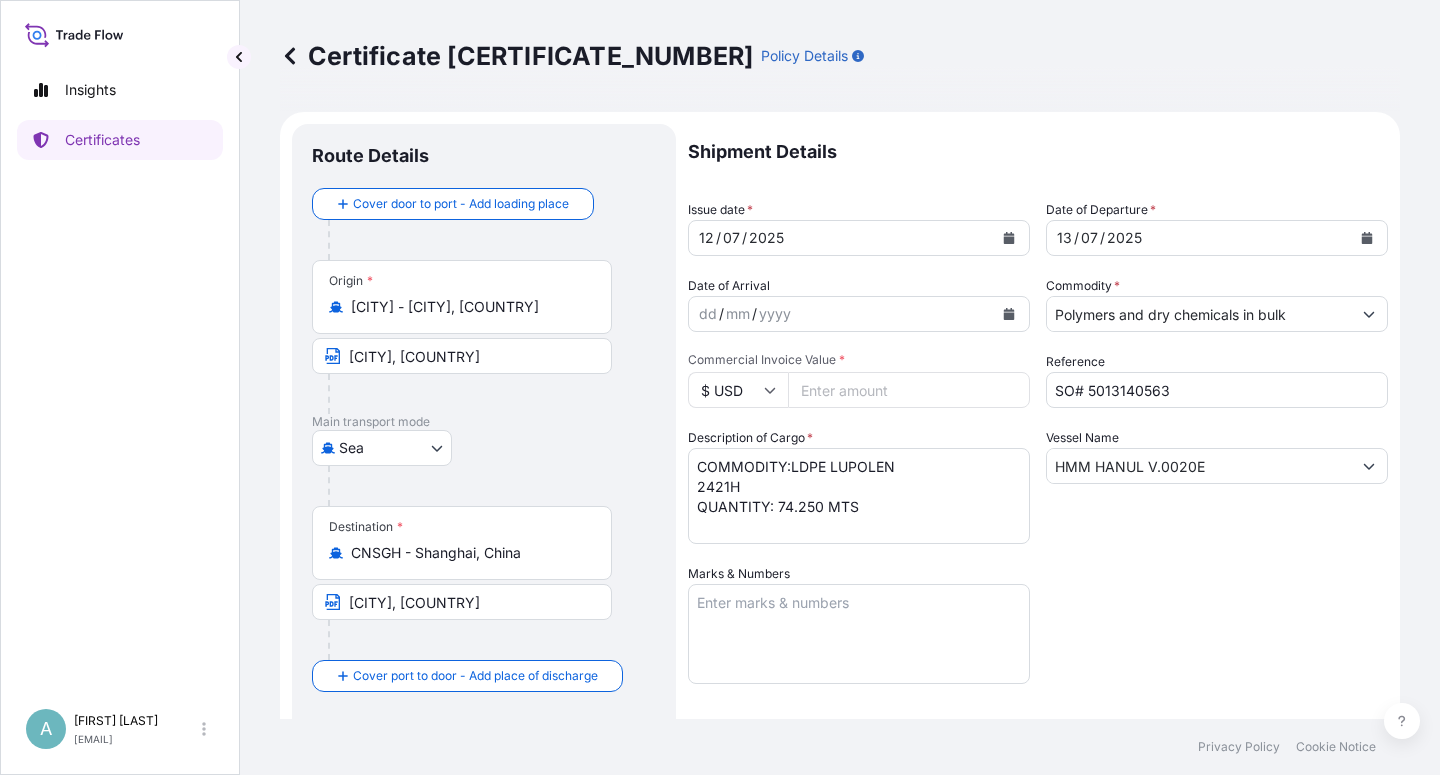 click 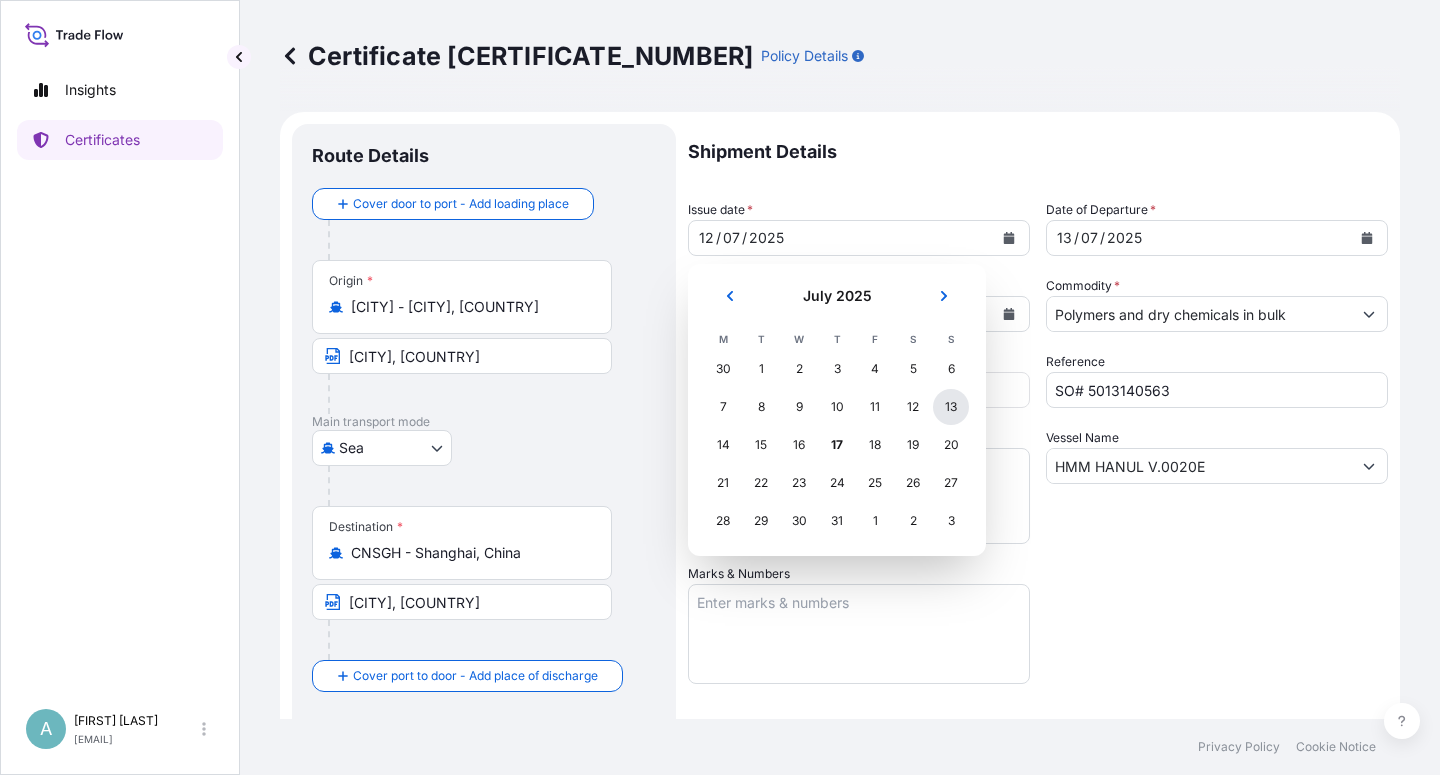 click on "13" at bounding box center (951, 407) 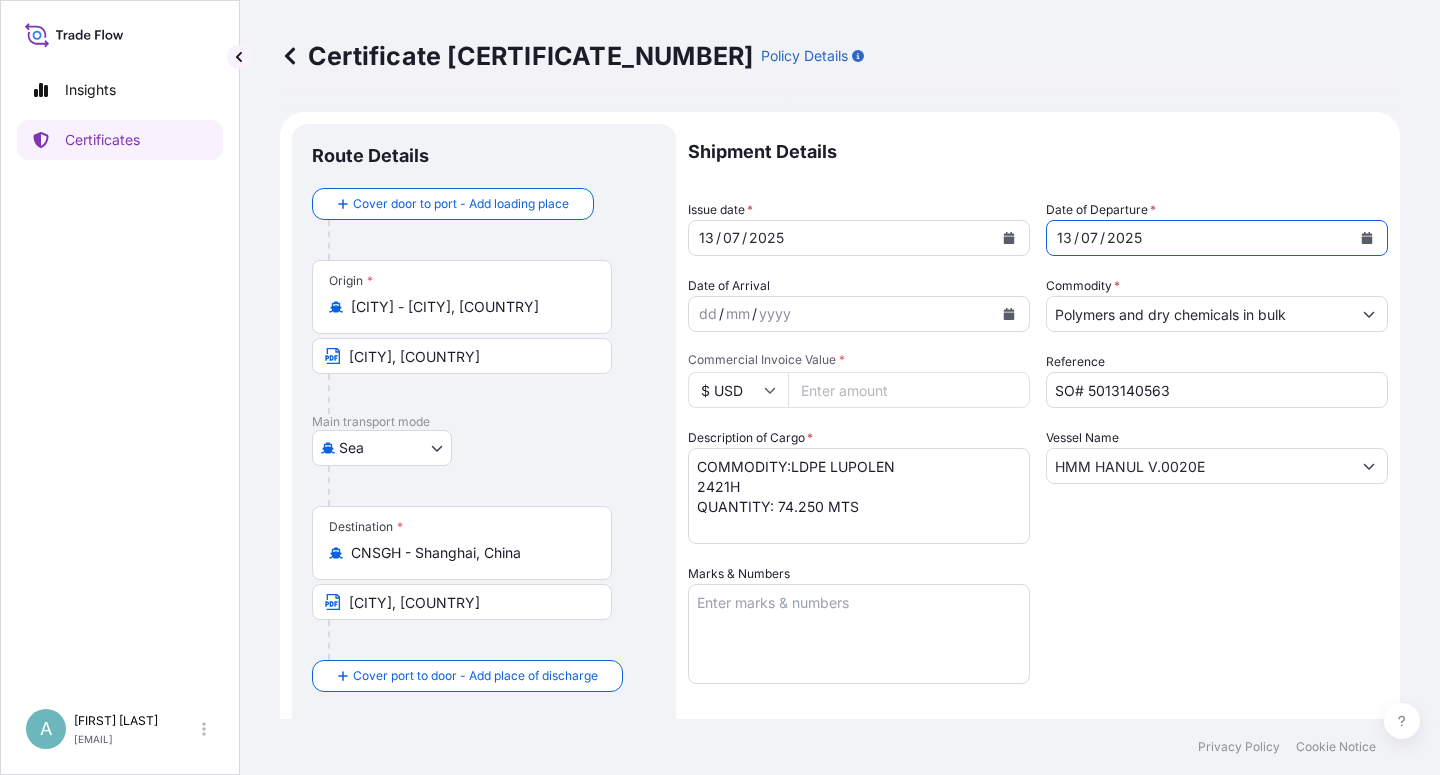 click 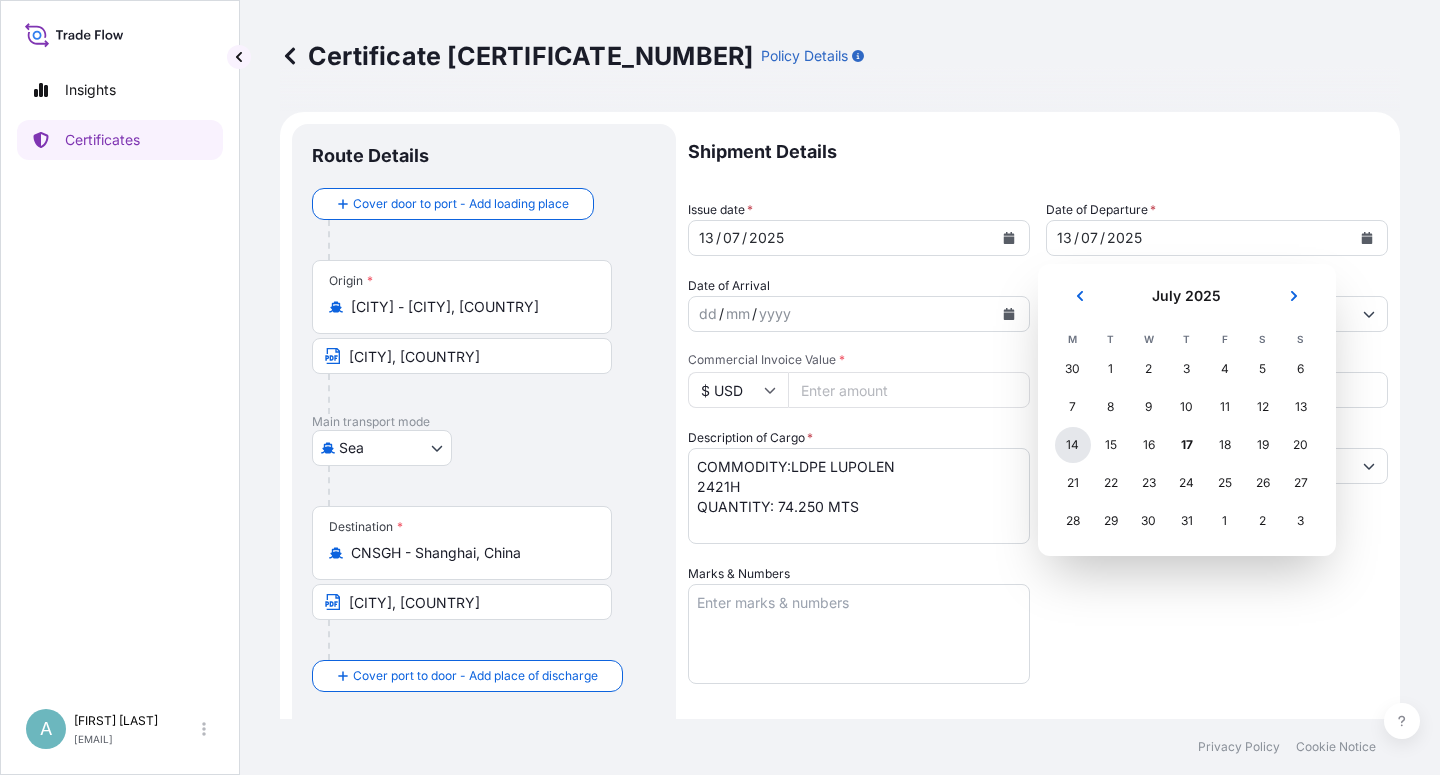 click on "14" at bounding box center [1073, 445] 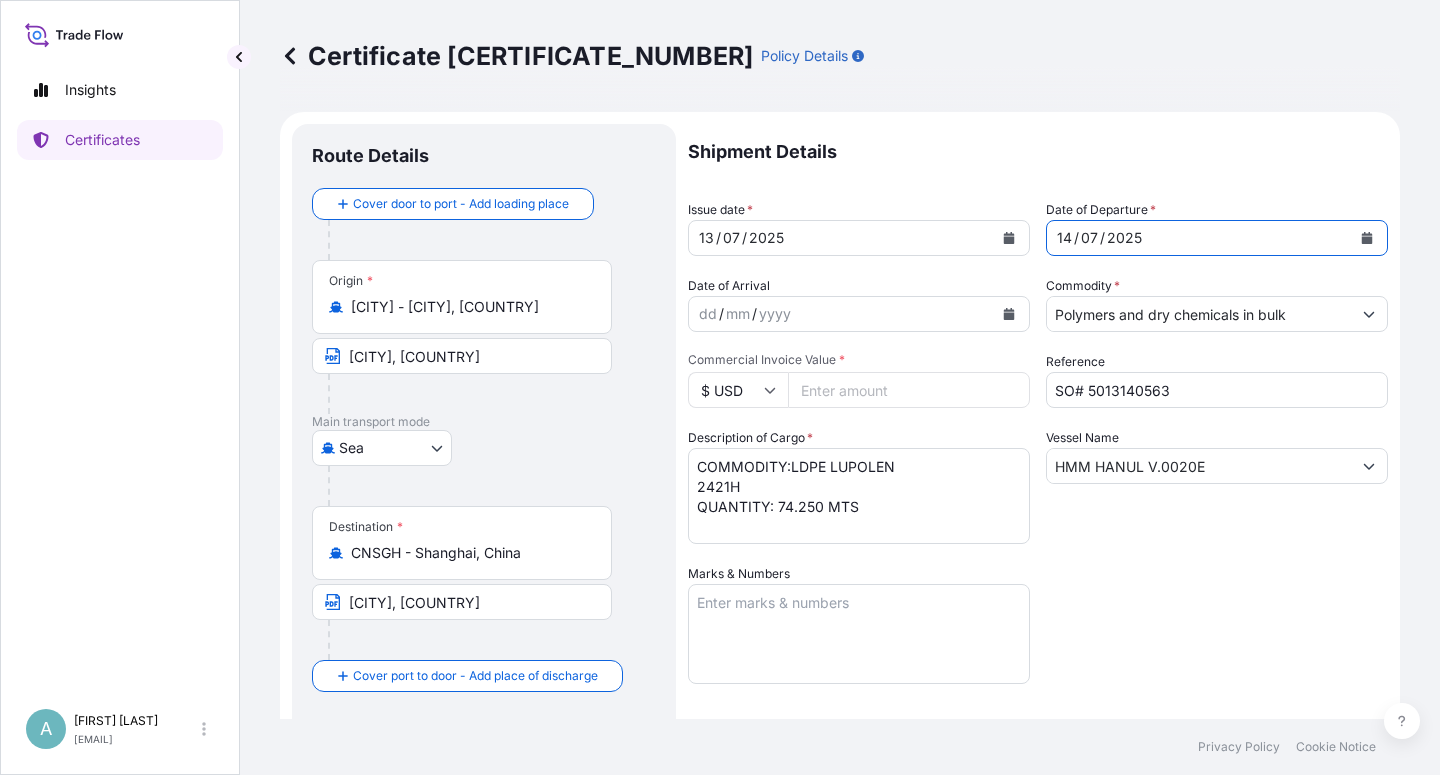 drag, startPoint x: 1146, startPoint y: 622, endPoint x: 1128, endPoint y: 607, distance: 23.43075 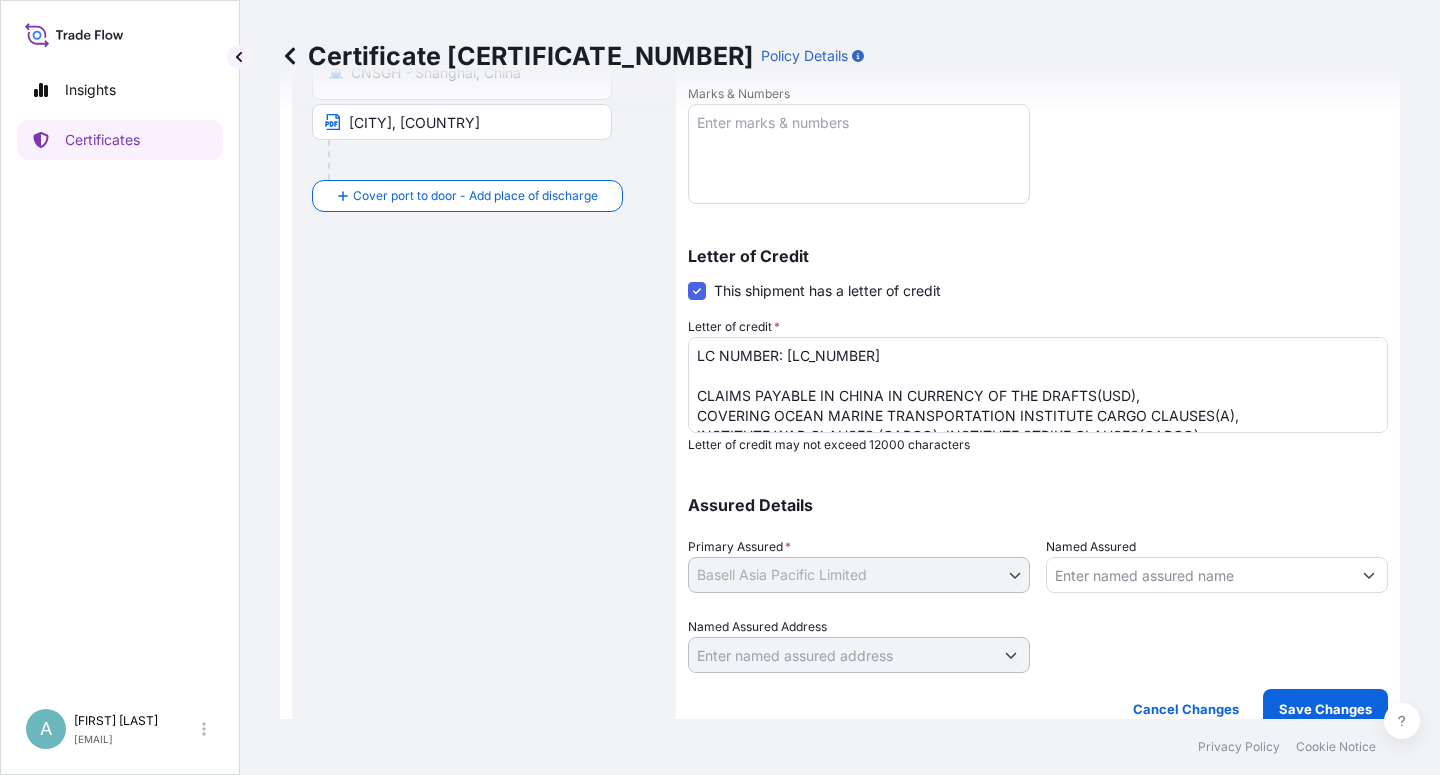 scroll, scrollTop: 490, scrollLeft: 0, axis: vertical 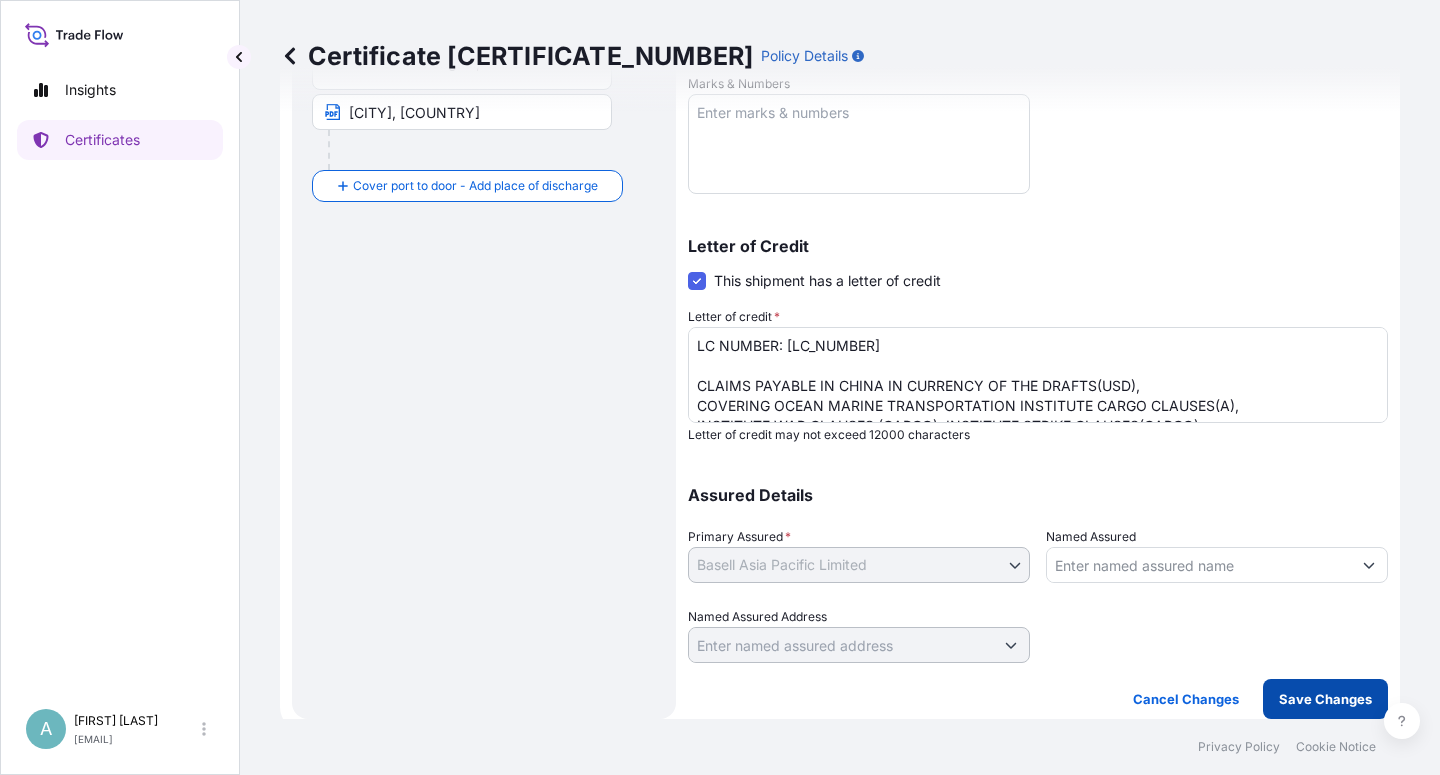 click on "Save Changes" at bounding box center (1325, 699) 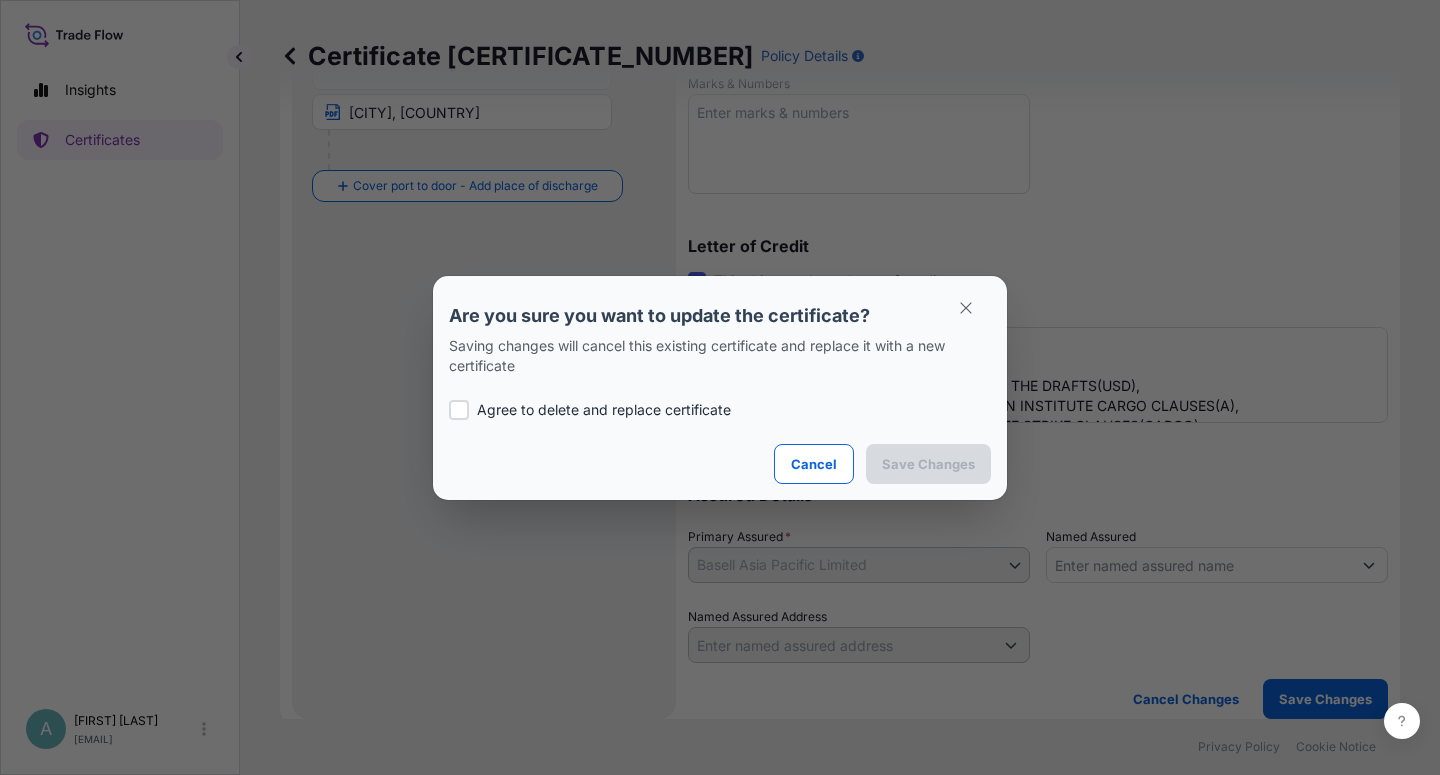 click on "Agree to delete and replace certificate" at bounding box center (604, 410) 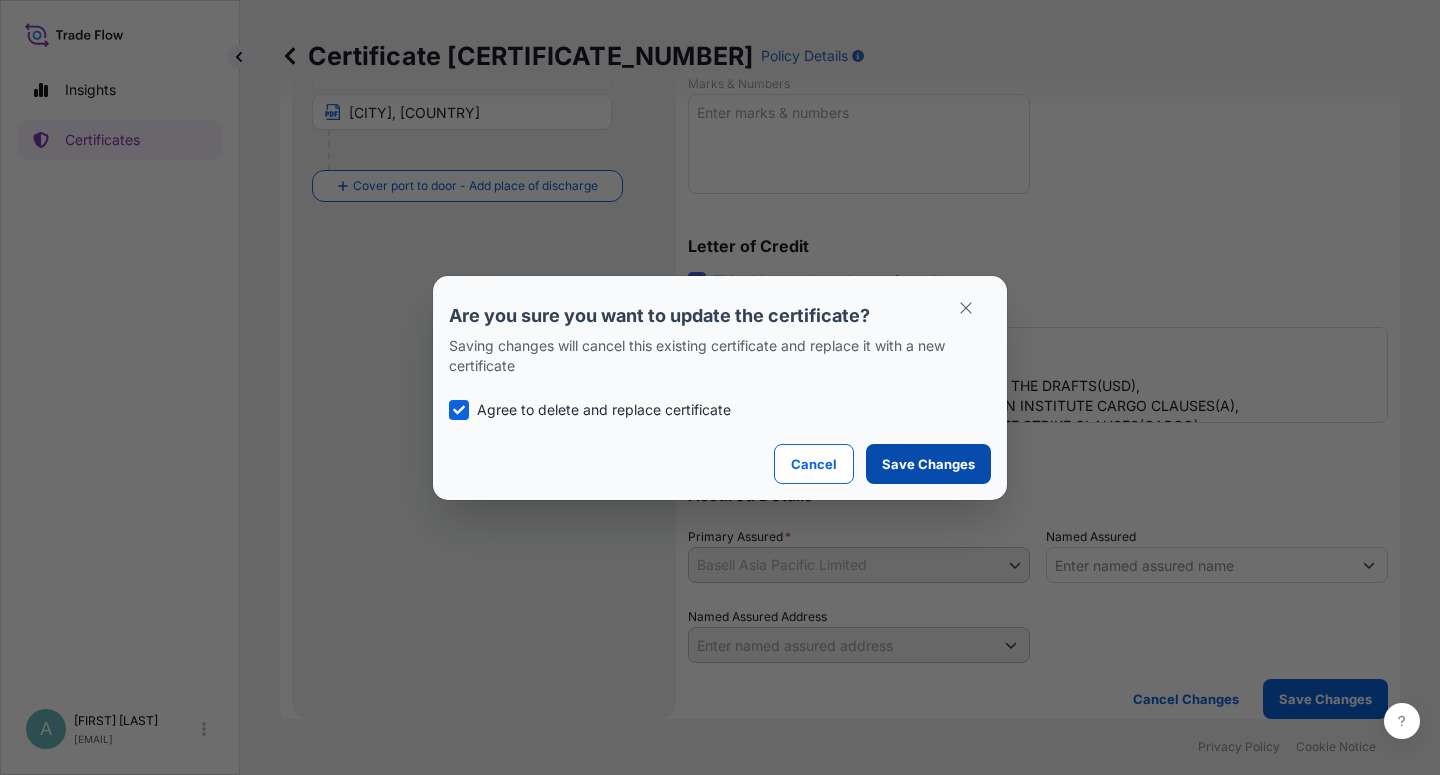 click on "Save Changes" at bounding box center (928, 464) 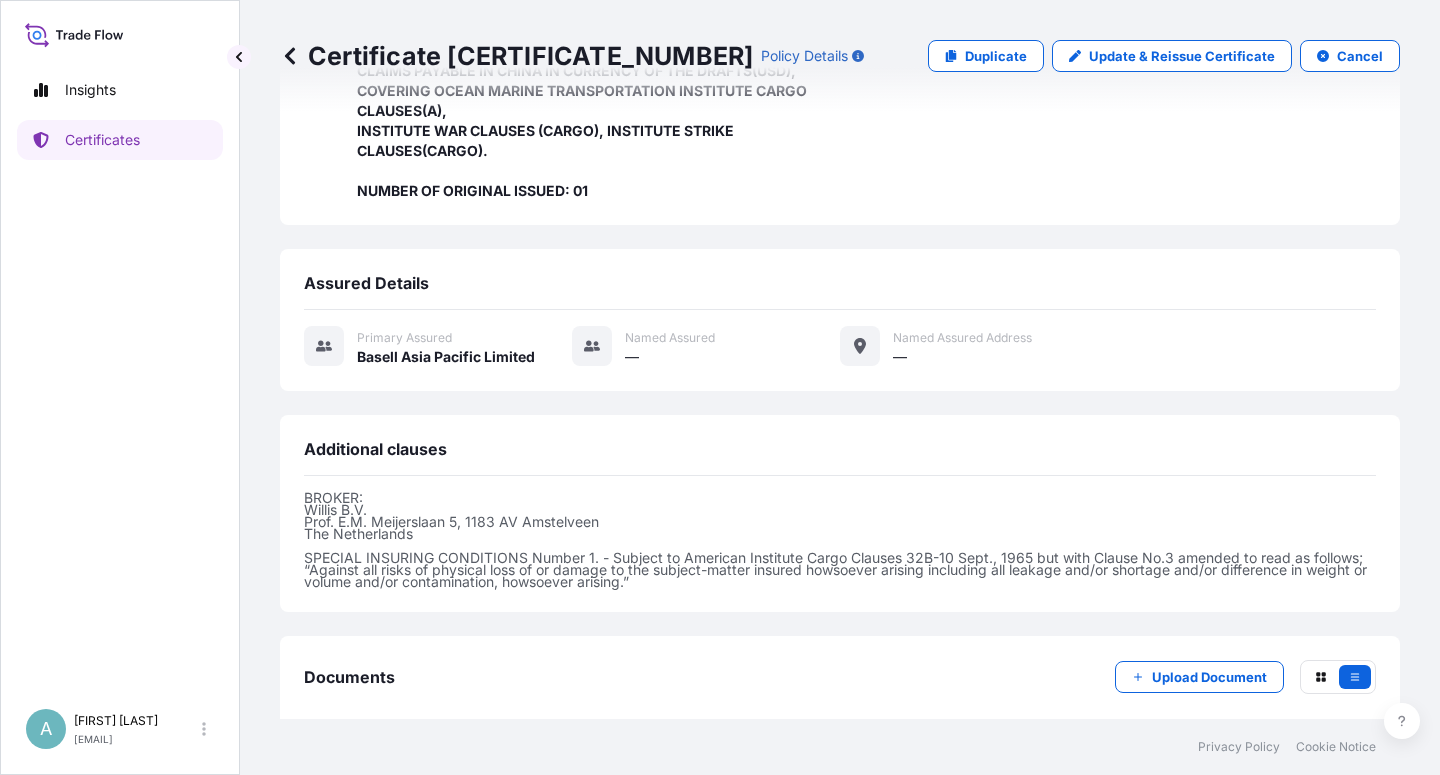 scroll, scrollTop: 594, scrollLeft: 0, axis: vertical 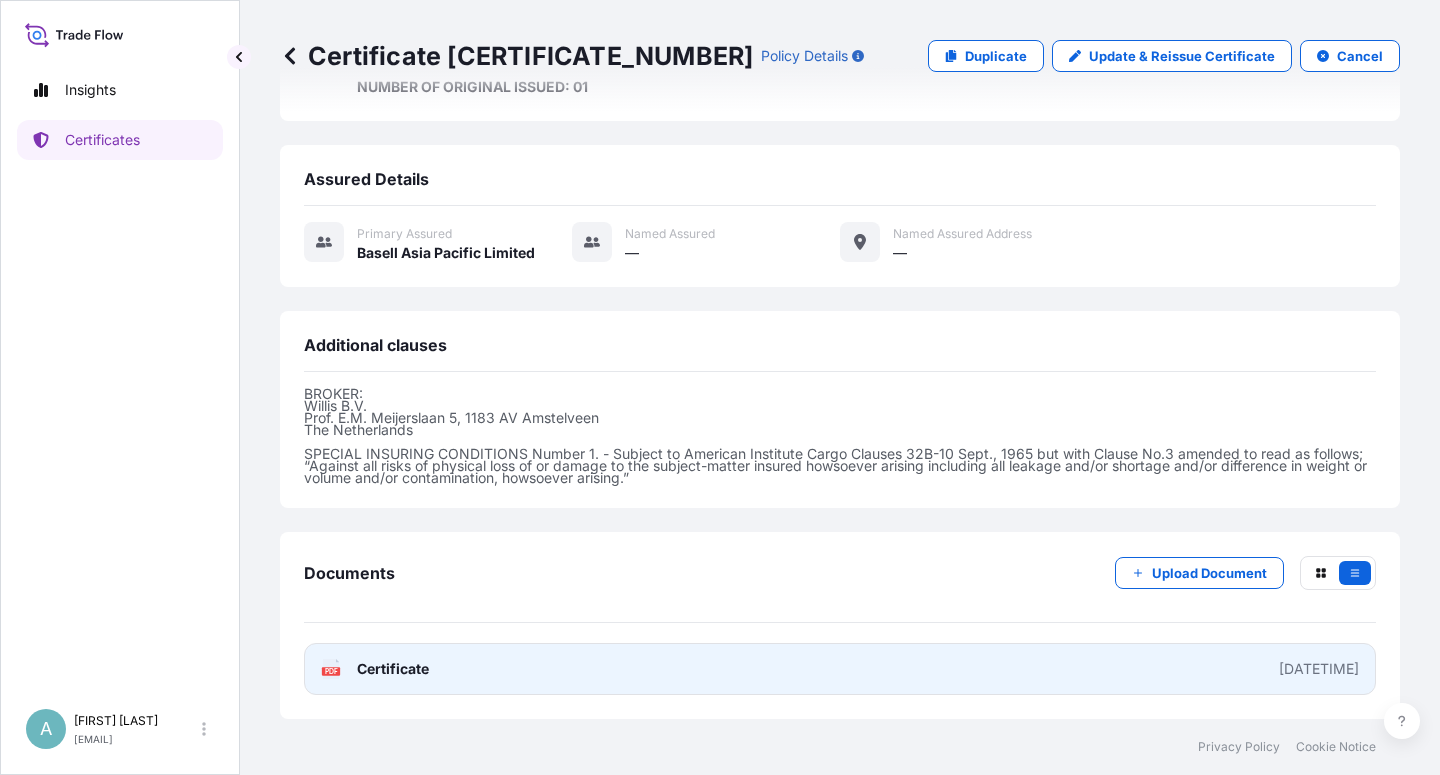 click on "Certificate" at bounding box center (393, 669) 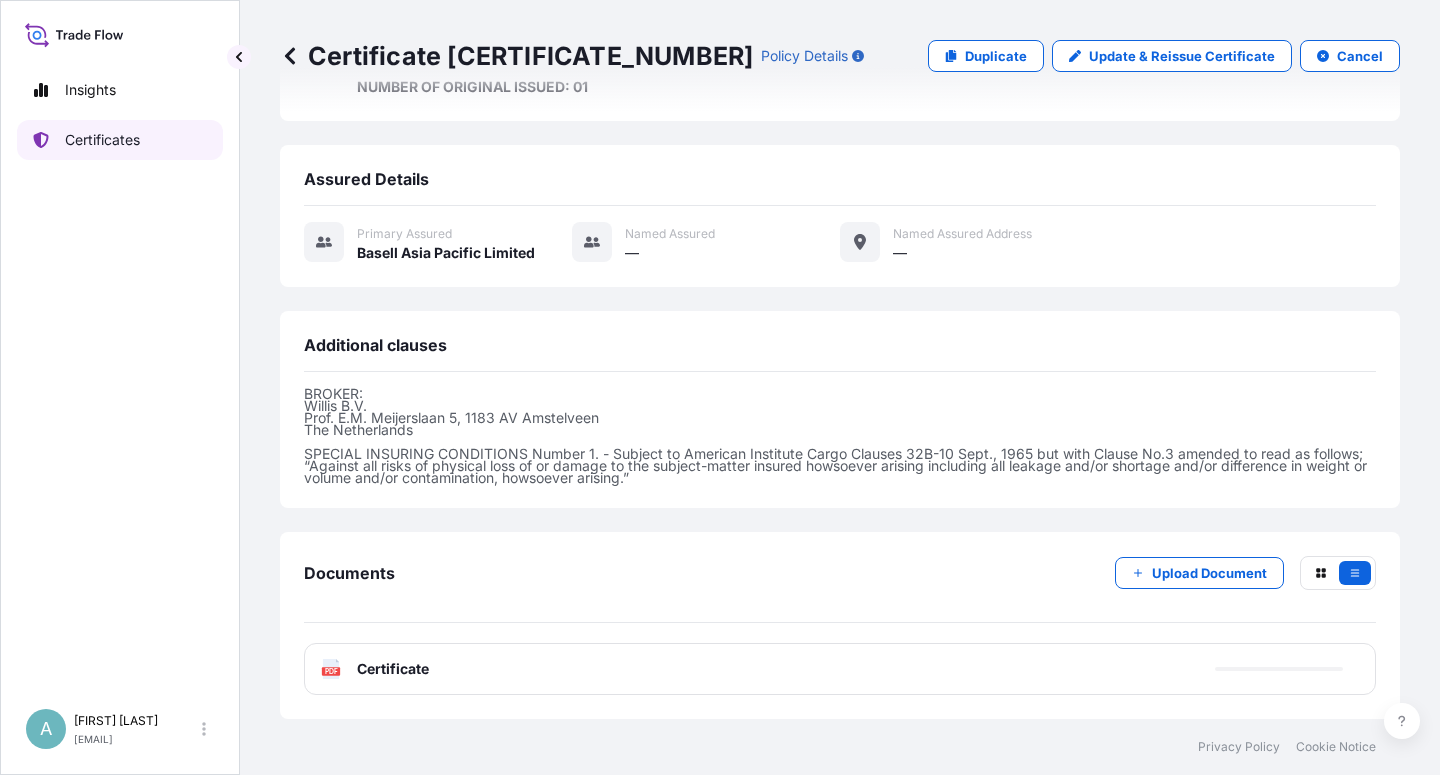 click on "Certificates" at bounding box center [102, 140] 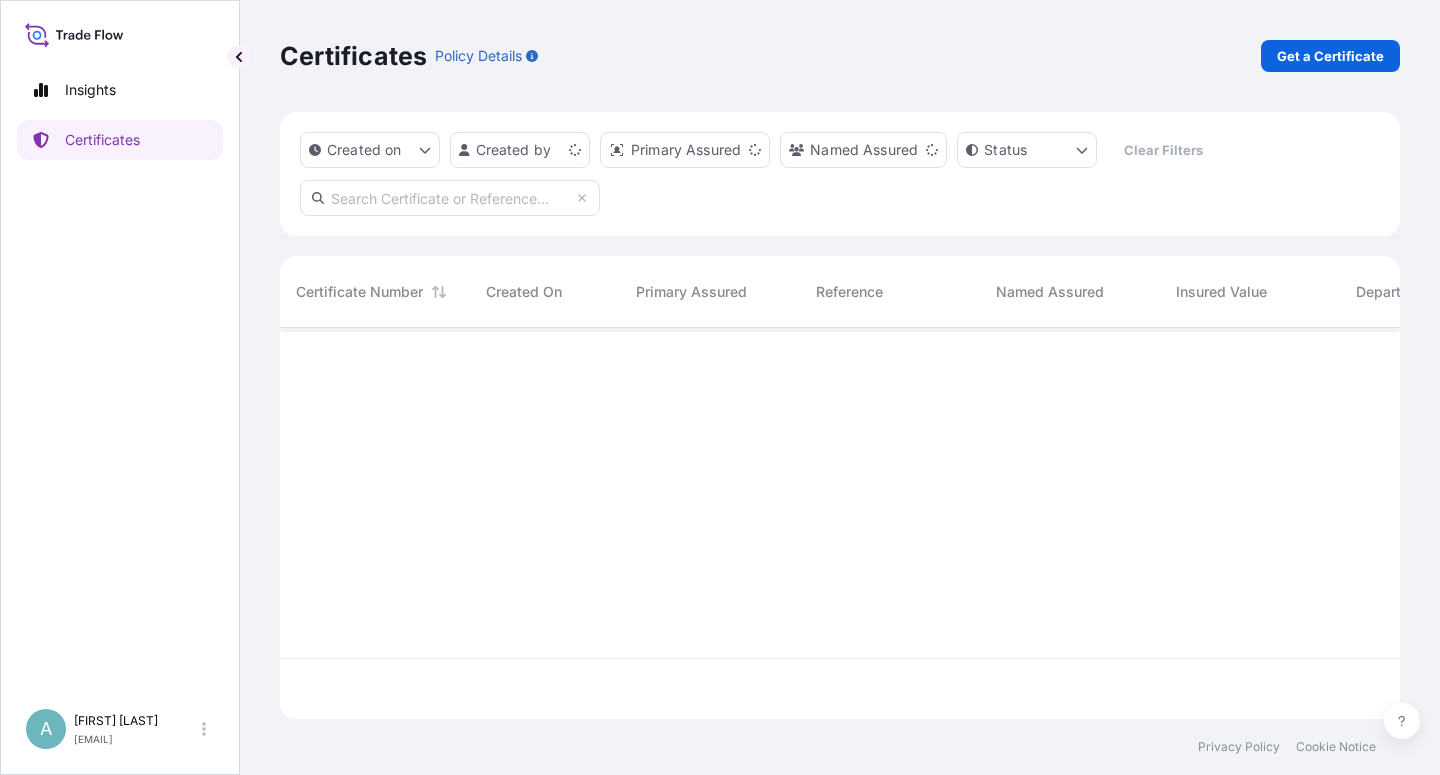 scroll, scrollTop: 0, scrollLeft: 0, axis: both 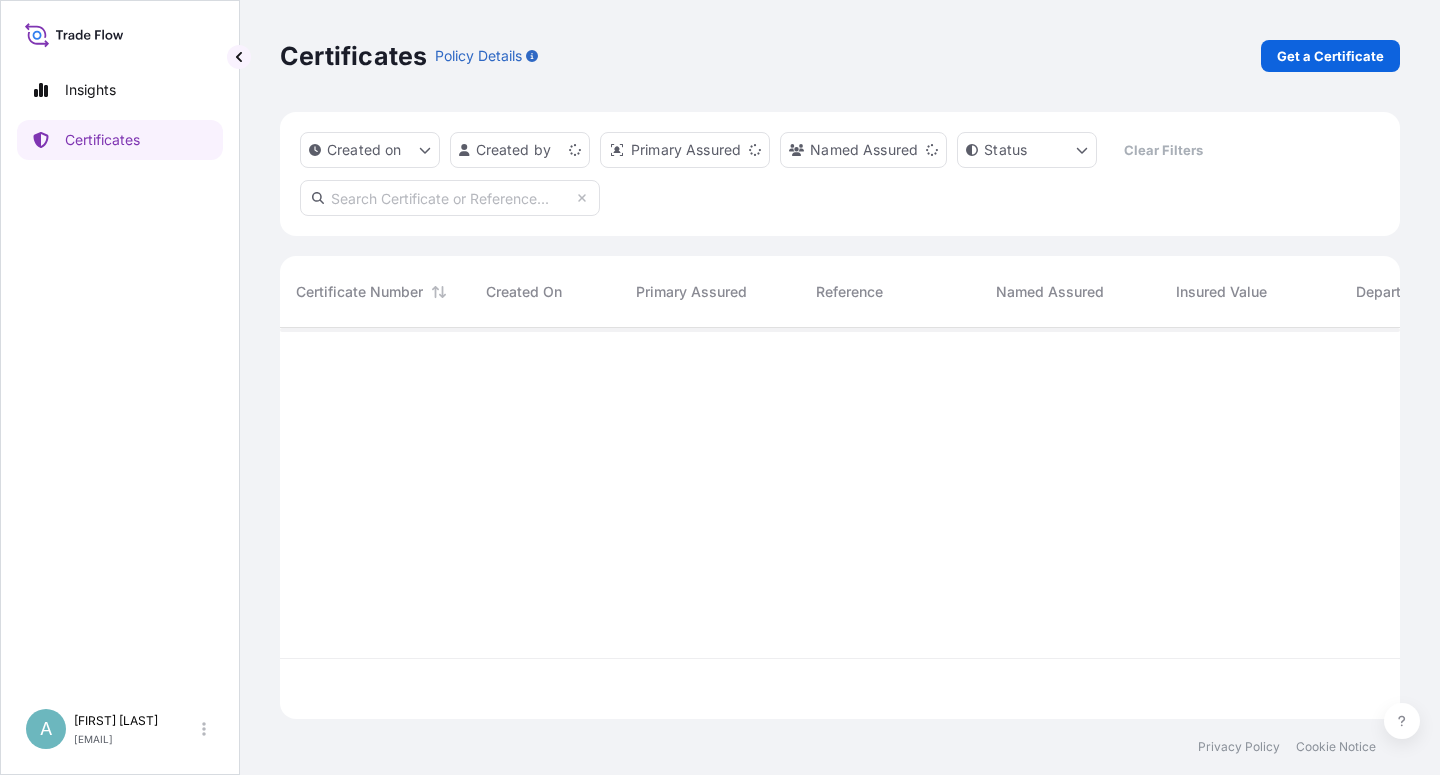 click at bounding box center [450, 198] 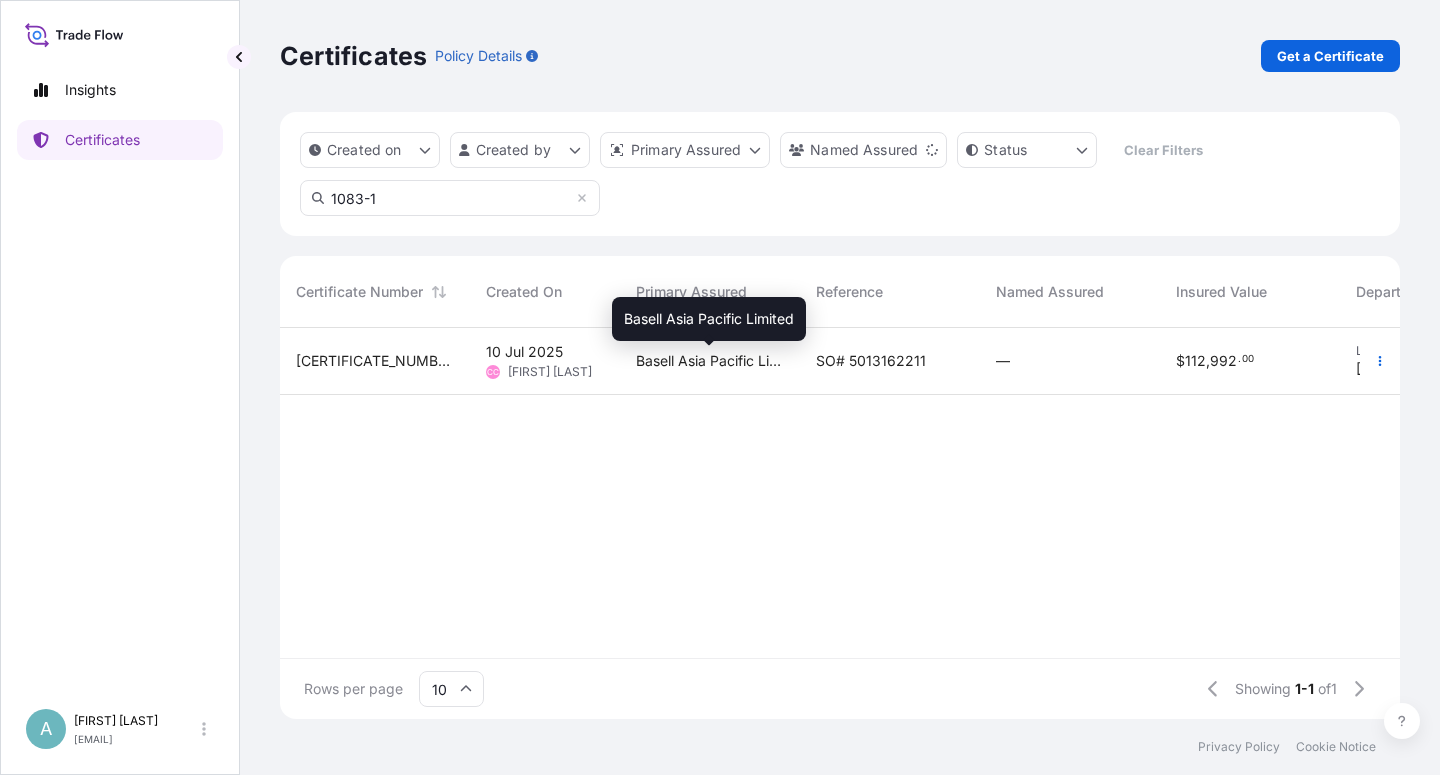 type on "1083-1" 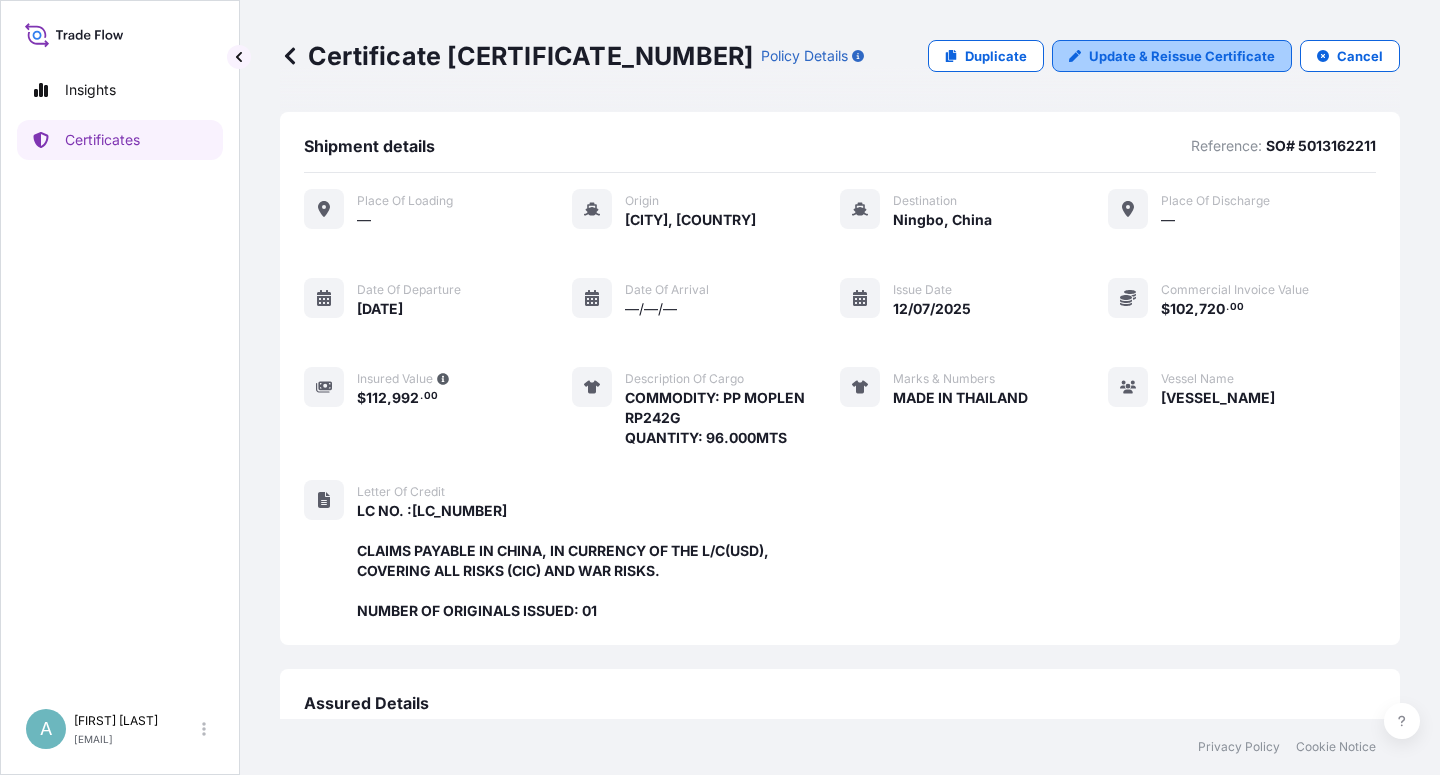 click on "Update & Reissue Certificate" at bounding box center [1182, 56] 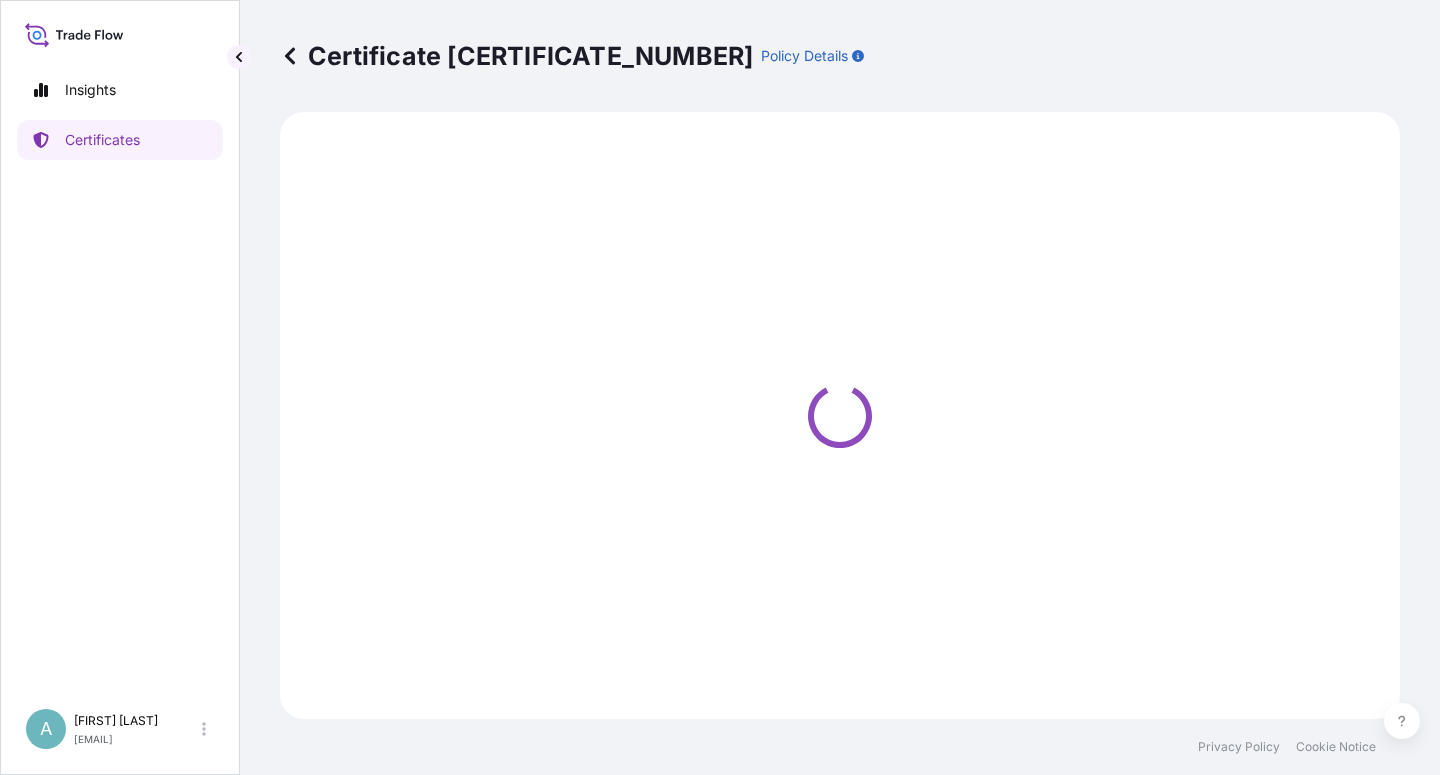 select on "Sea" 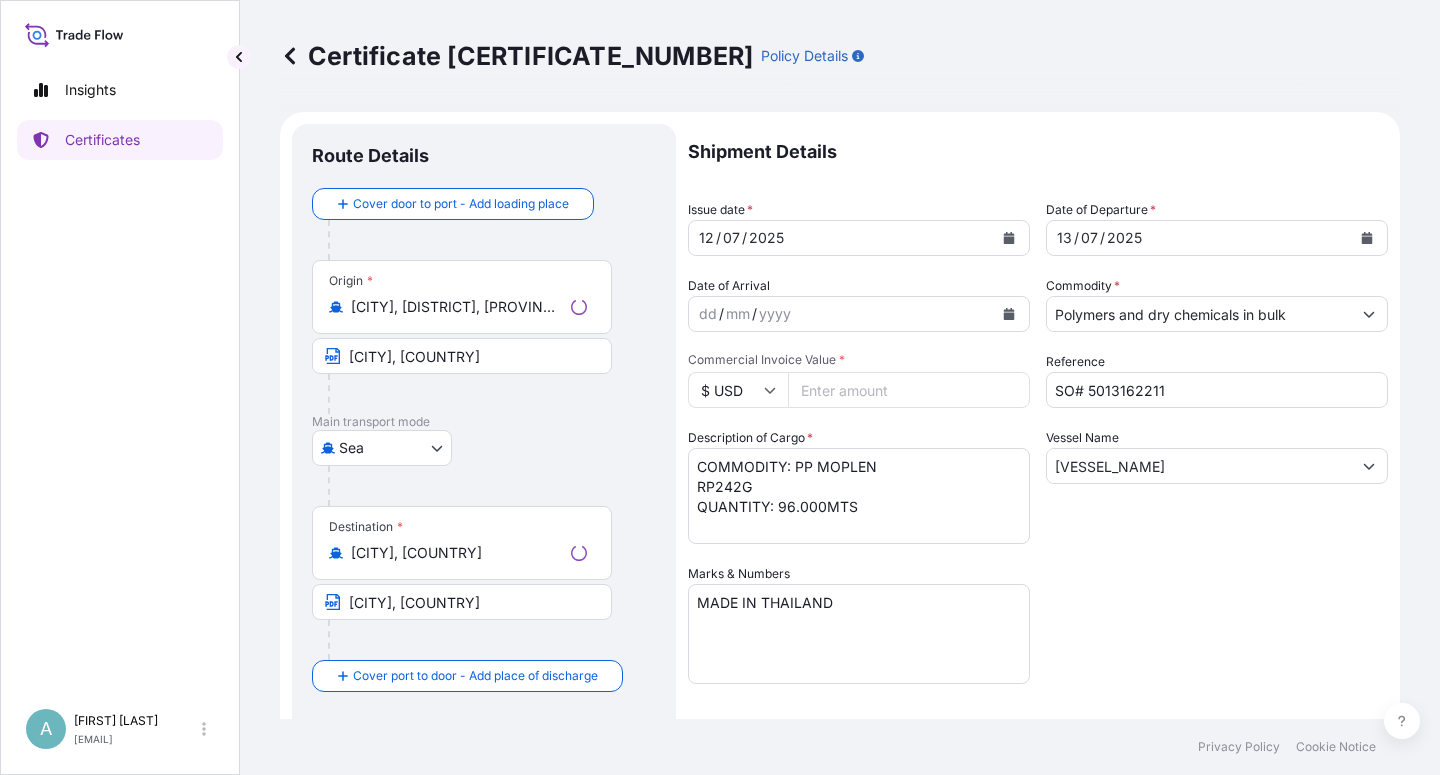 select on "32034" 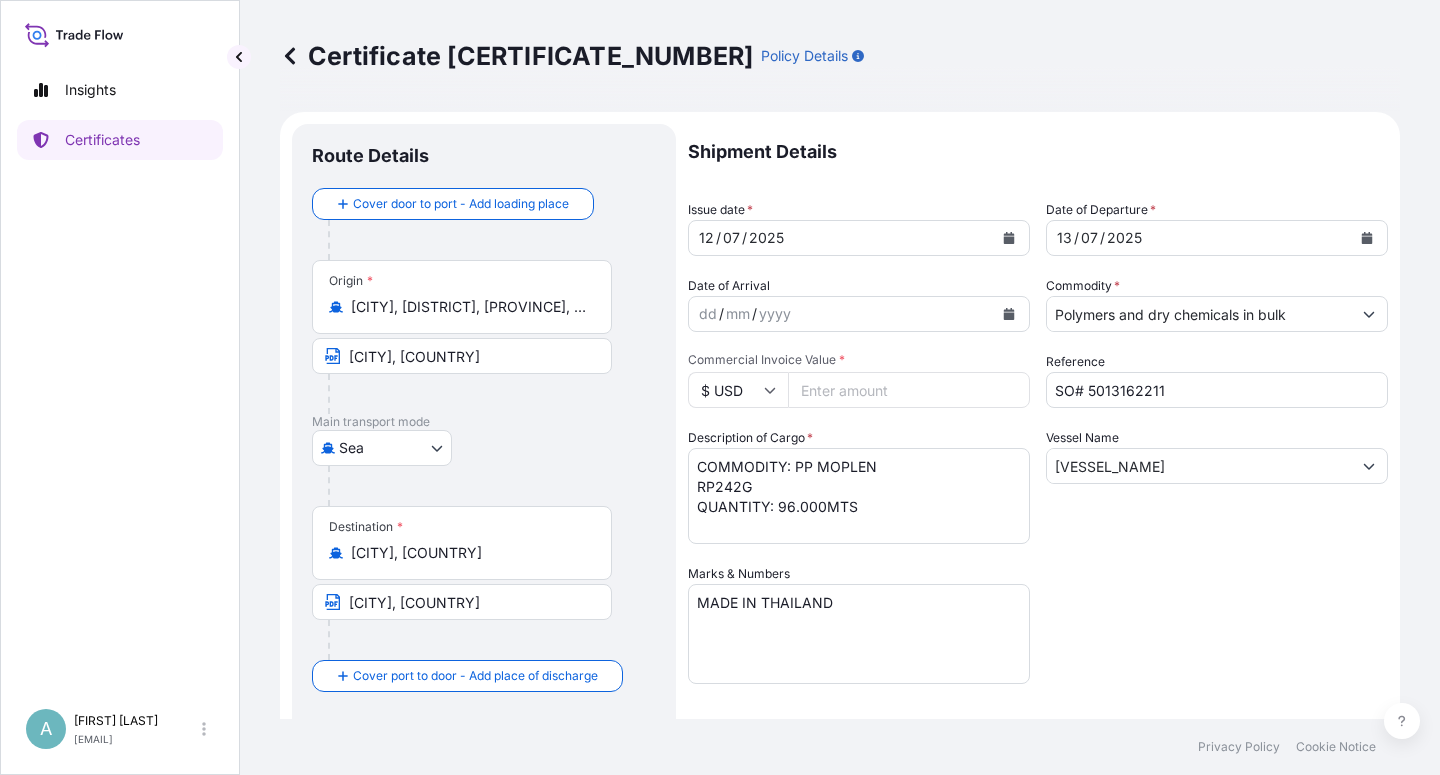 click 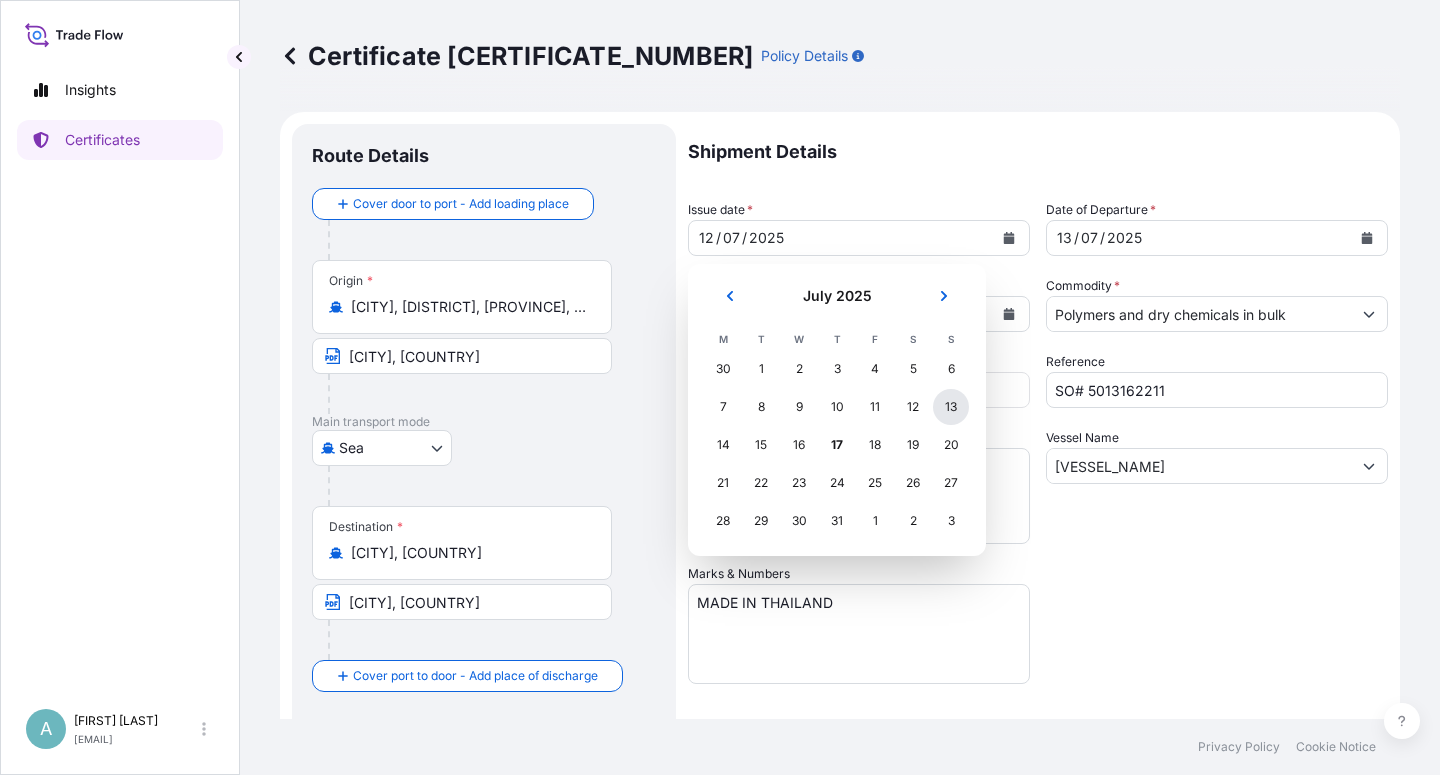 click on "13" at bounding box center (951, 407) 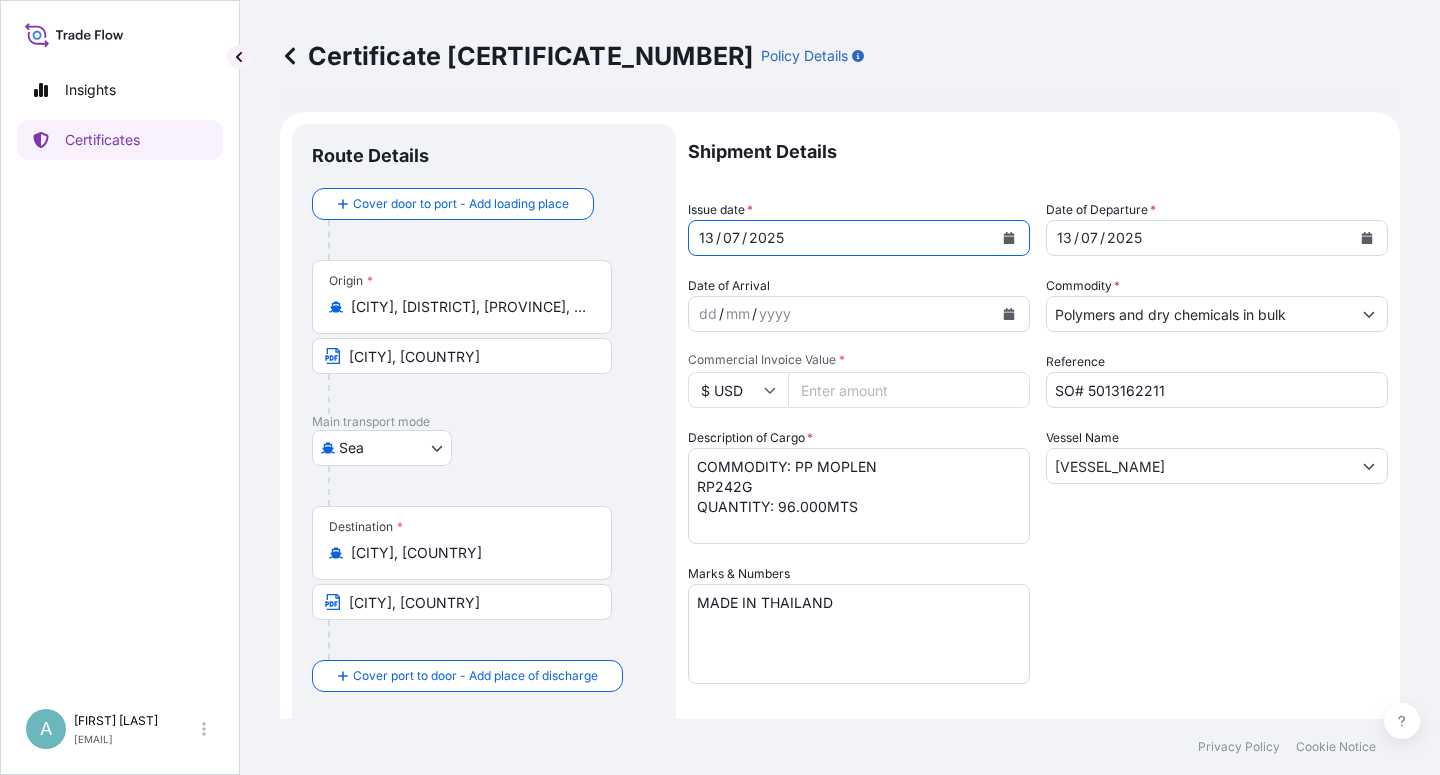 click 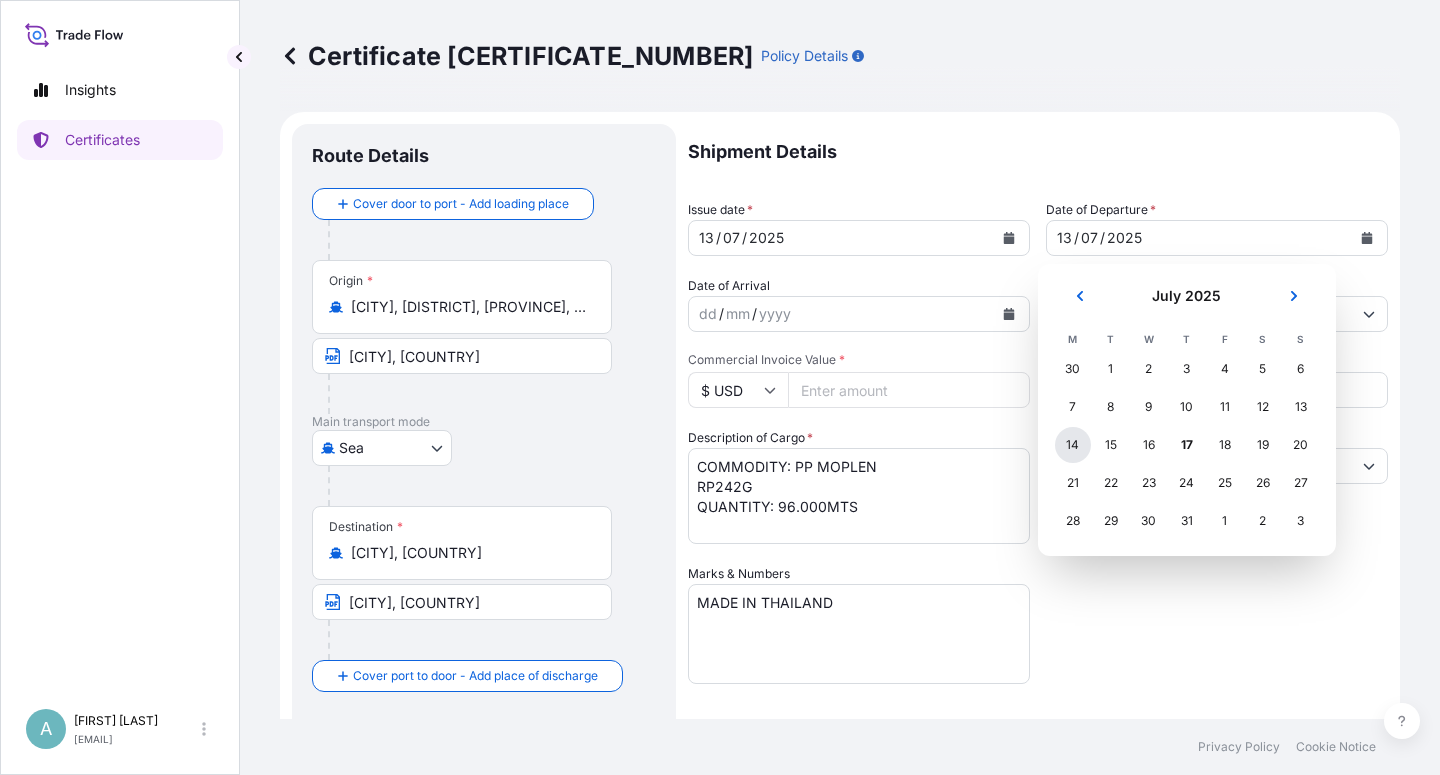click on "14" at bounding box center [1073, 445] 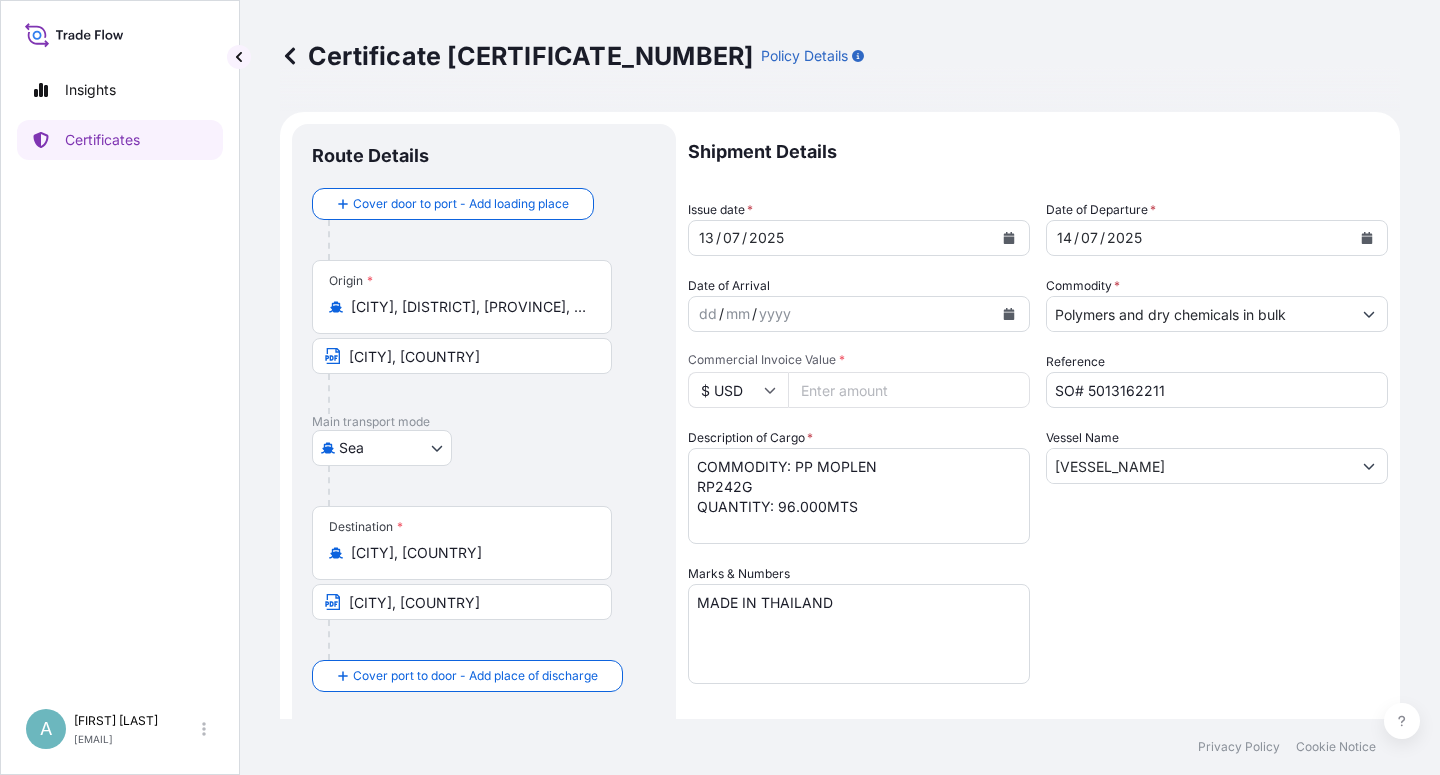 drag, startPoint x: 1108, startPoint y: 578, endPoint x: 1264, endPoint y: 534, distance: 162.0864 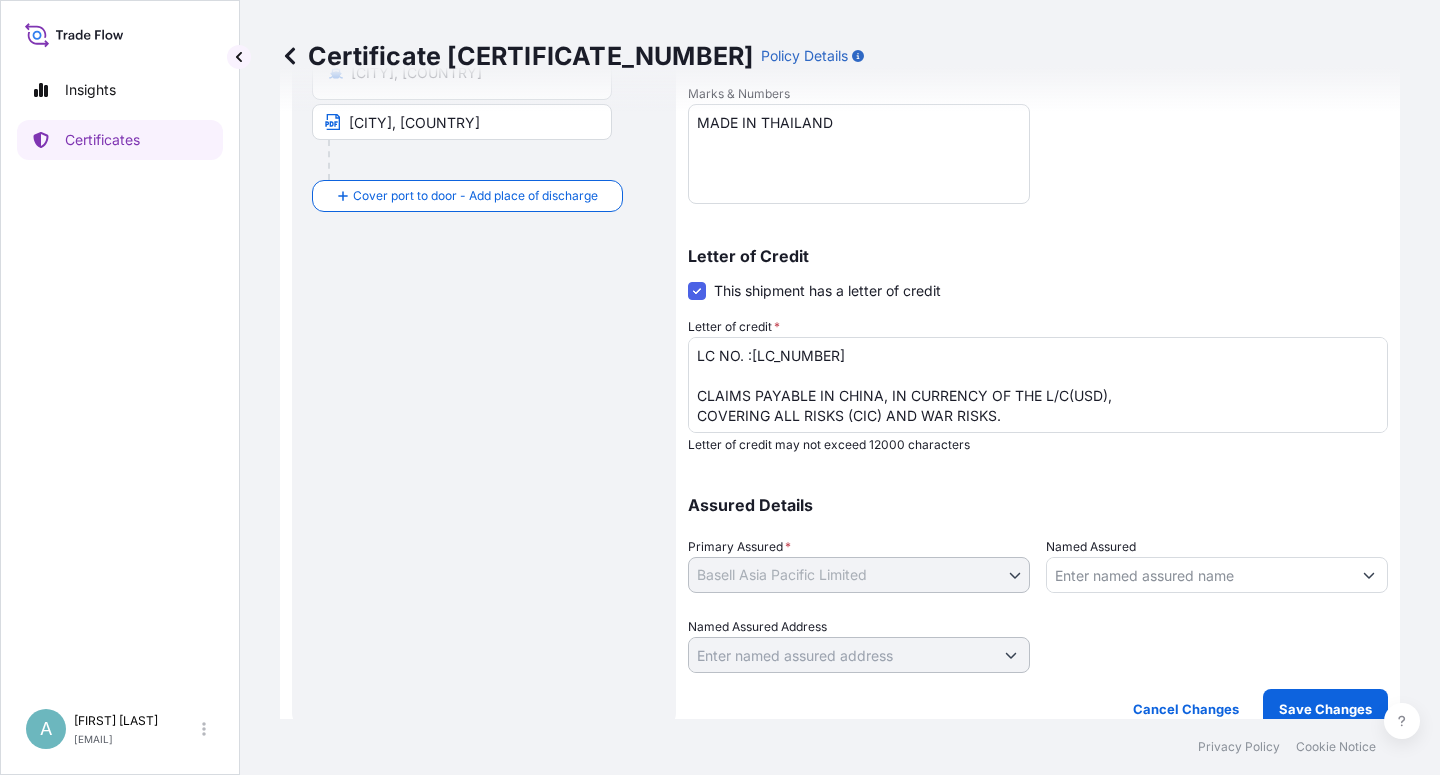scroll, scrollTop: 490, scrollLeft: 0, axis: vertical 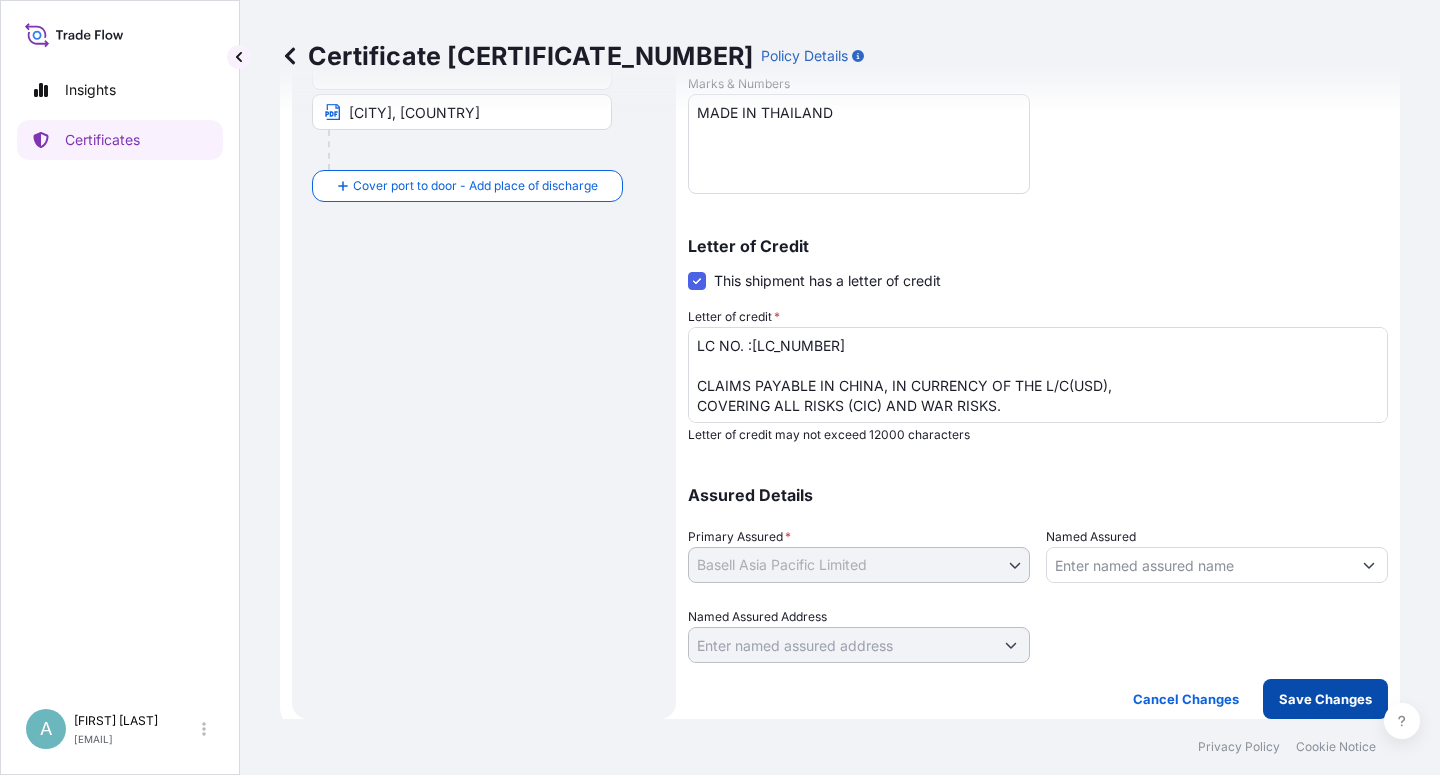 click on "Save Changes" at bounding box center (1325, 699) 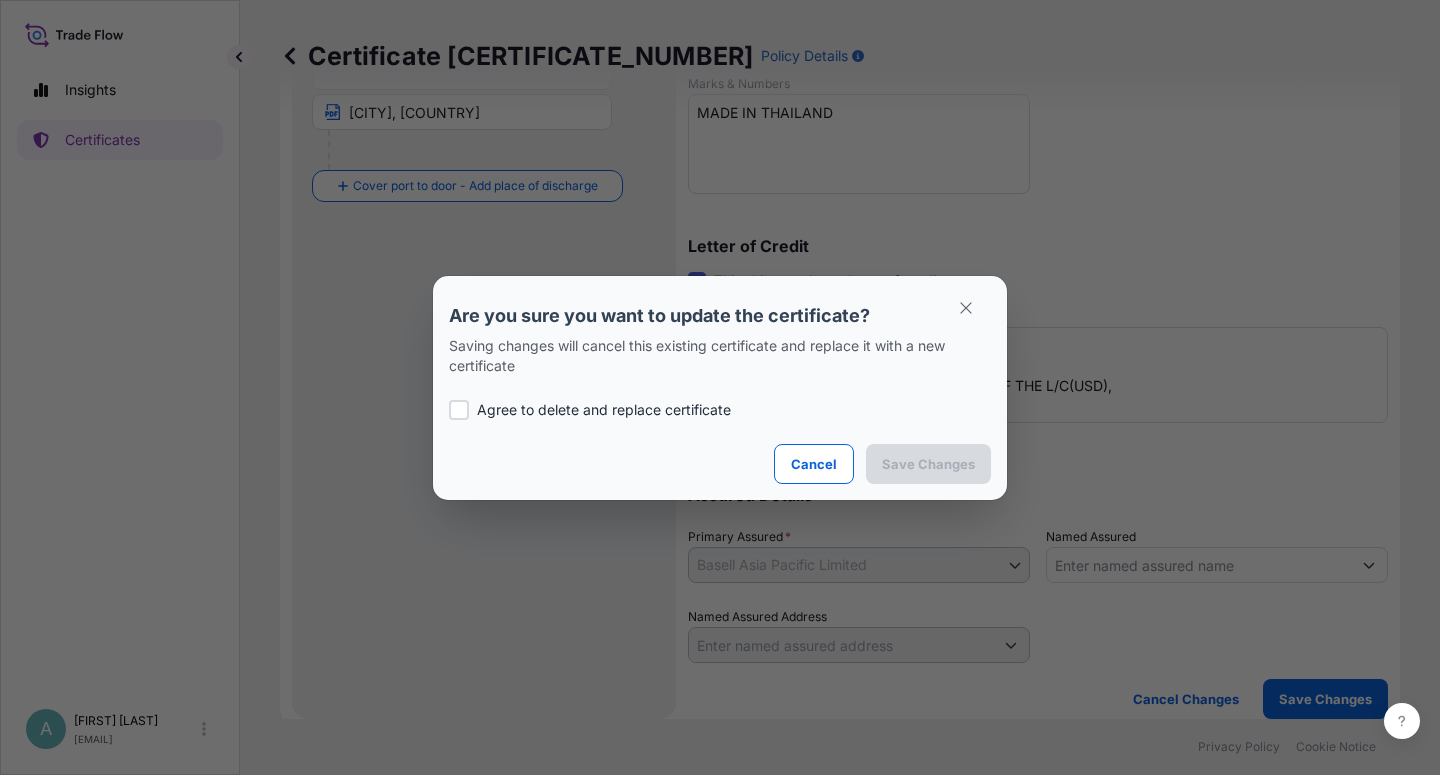click on "Agree to delete and replace certificate" at bounding box center [604, 410] 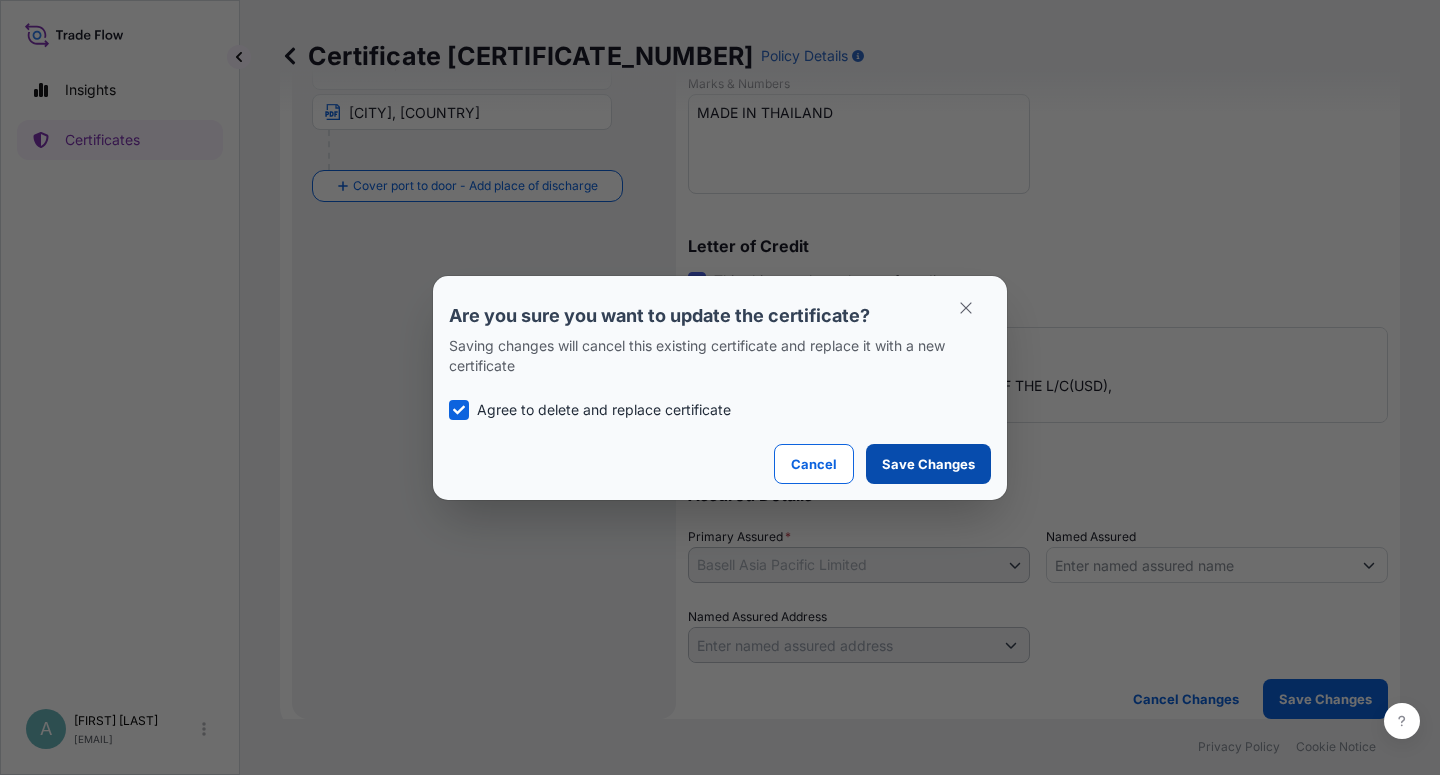click on "Save Changes" at bounding box center (928, 464) 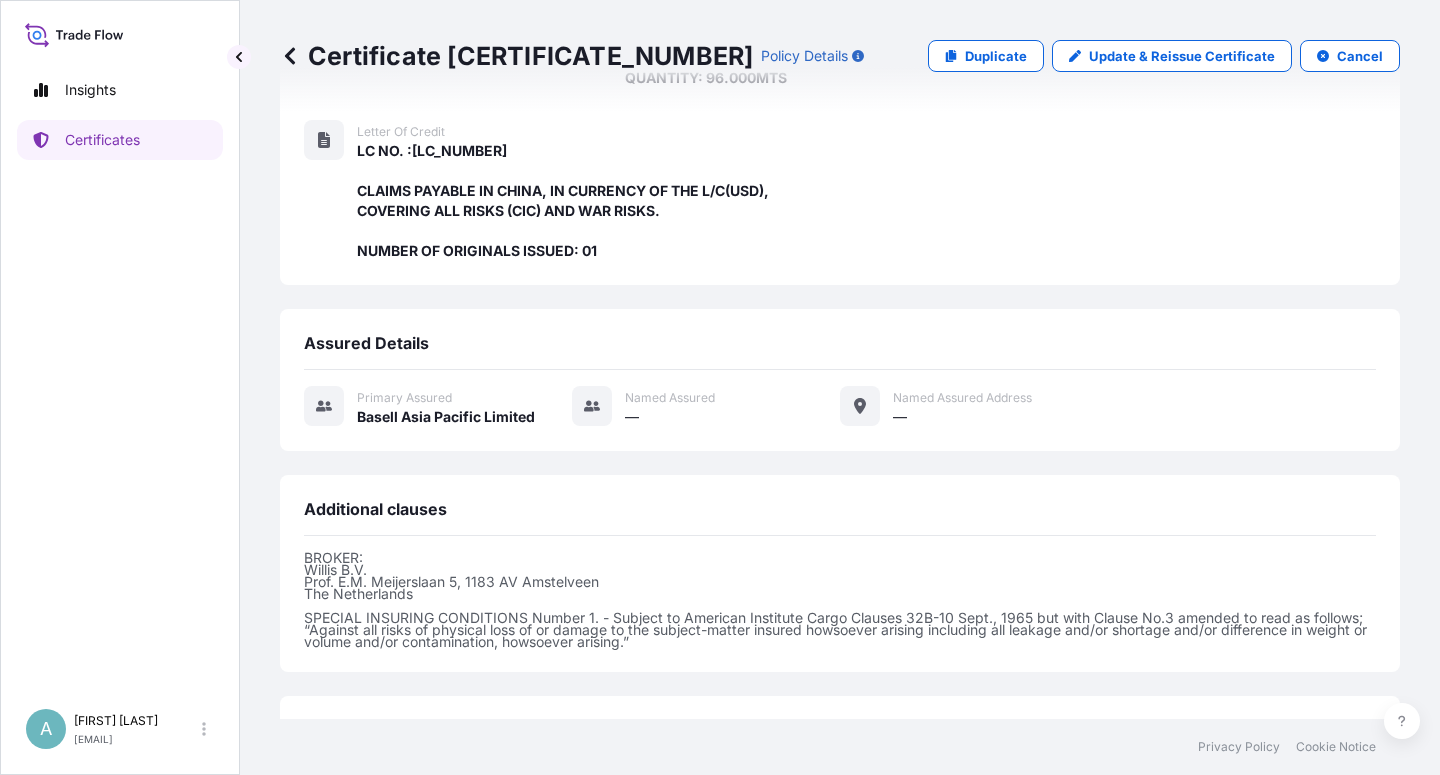 scroll, scrollTop: 534, scrollLeft: 0, axis: vertical 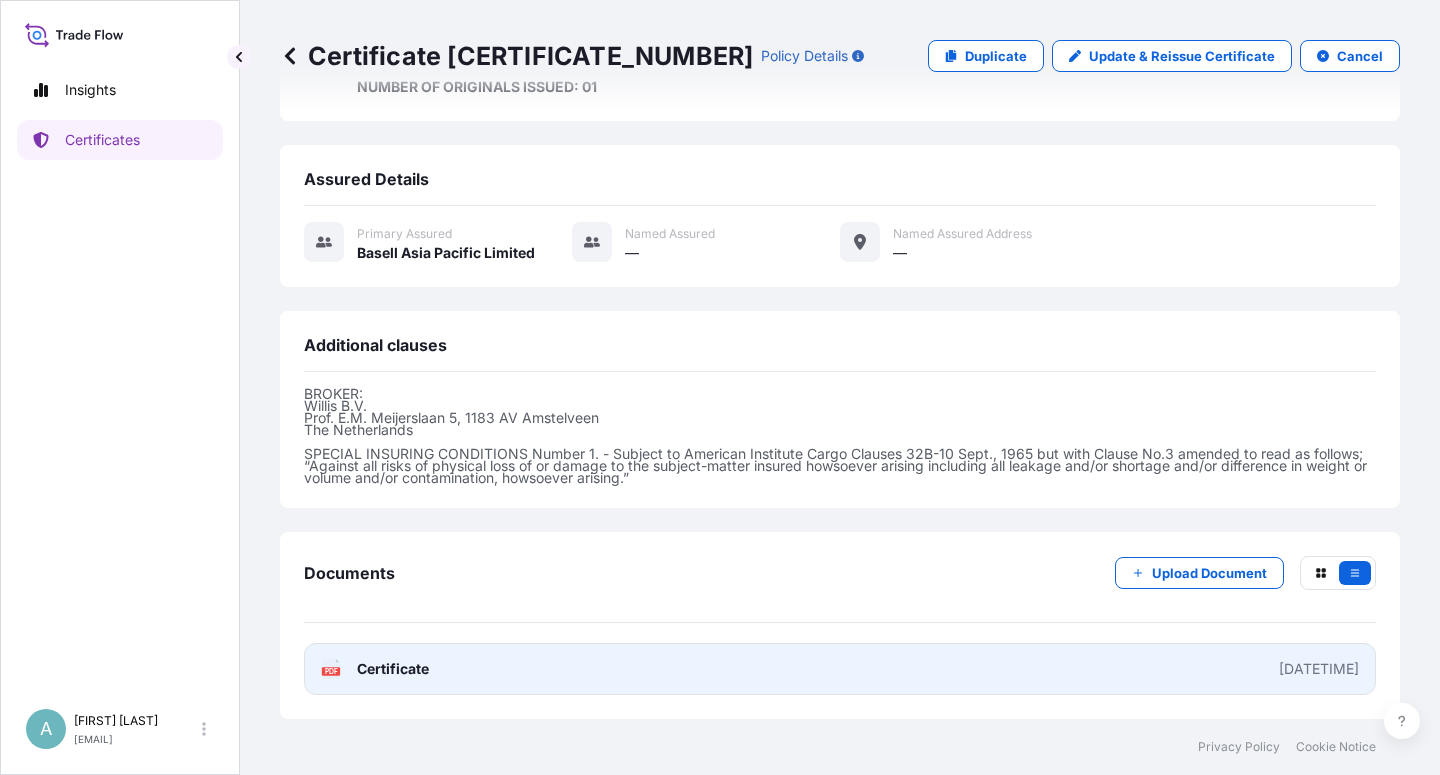 click on "Certificate" at bounding box center [393, 669] 